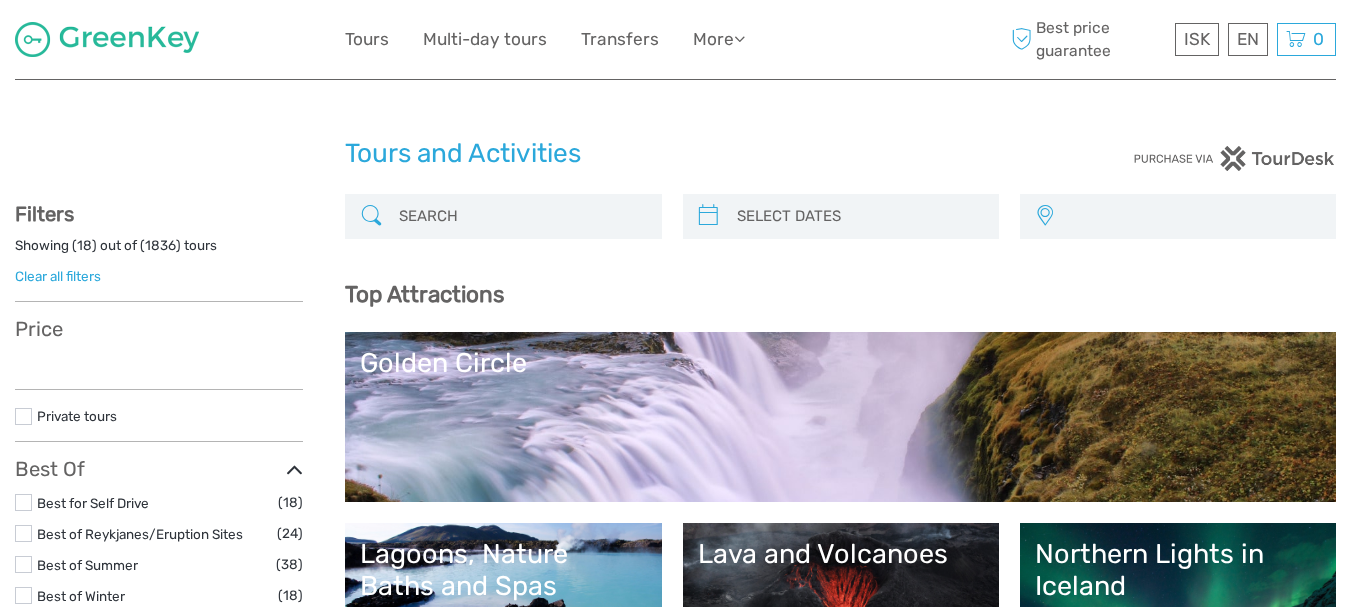 scroll, scrollTop: 0, scrollLeft: 0, axis: both 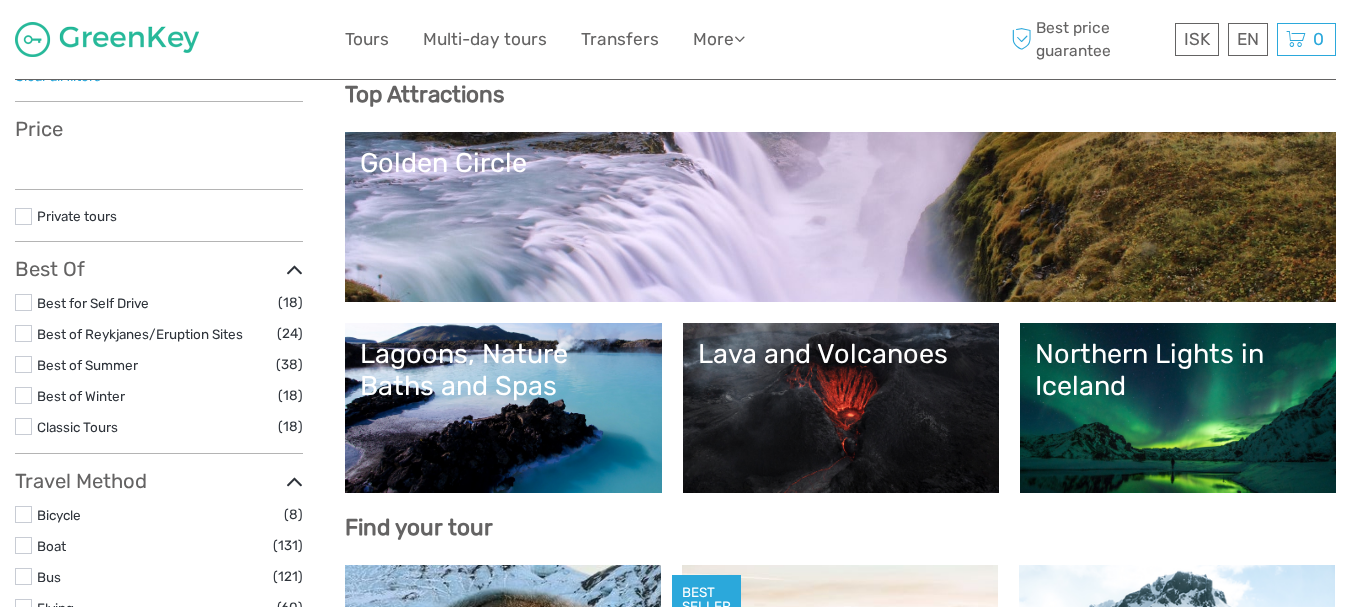 select 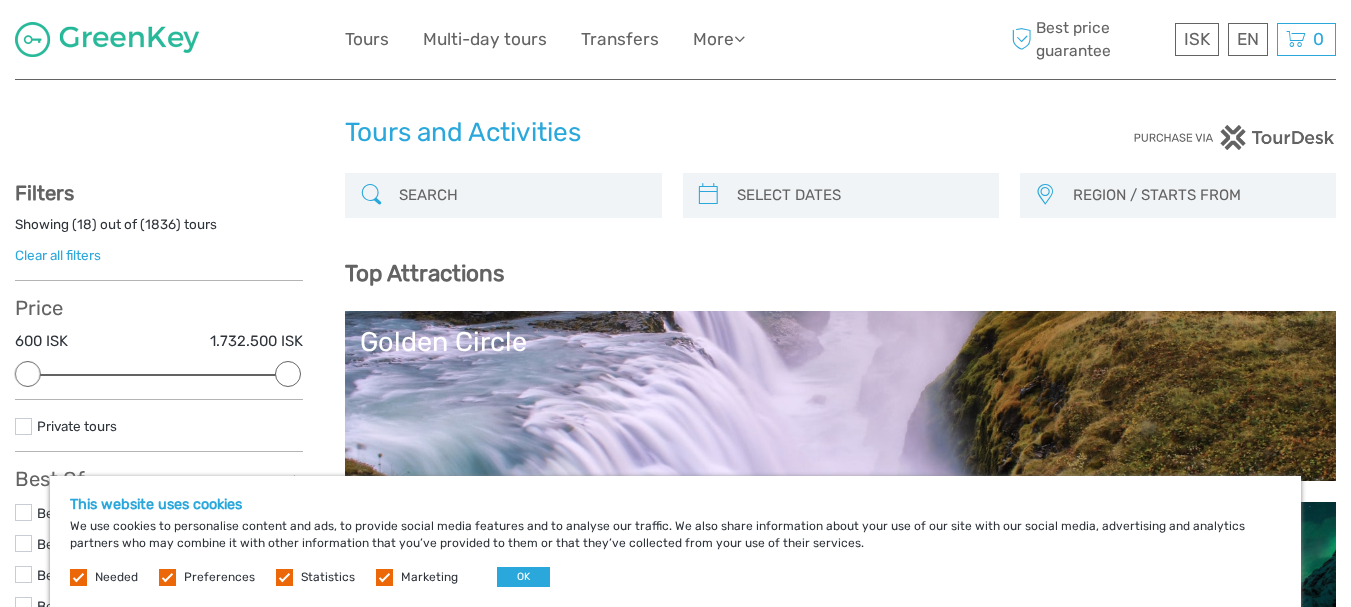 scroll, scrollTop: 0, scrollLeft: 0, axis: both 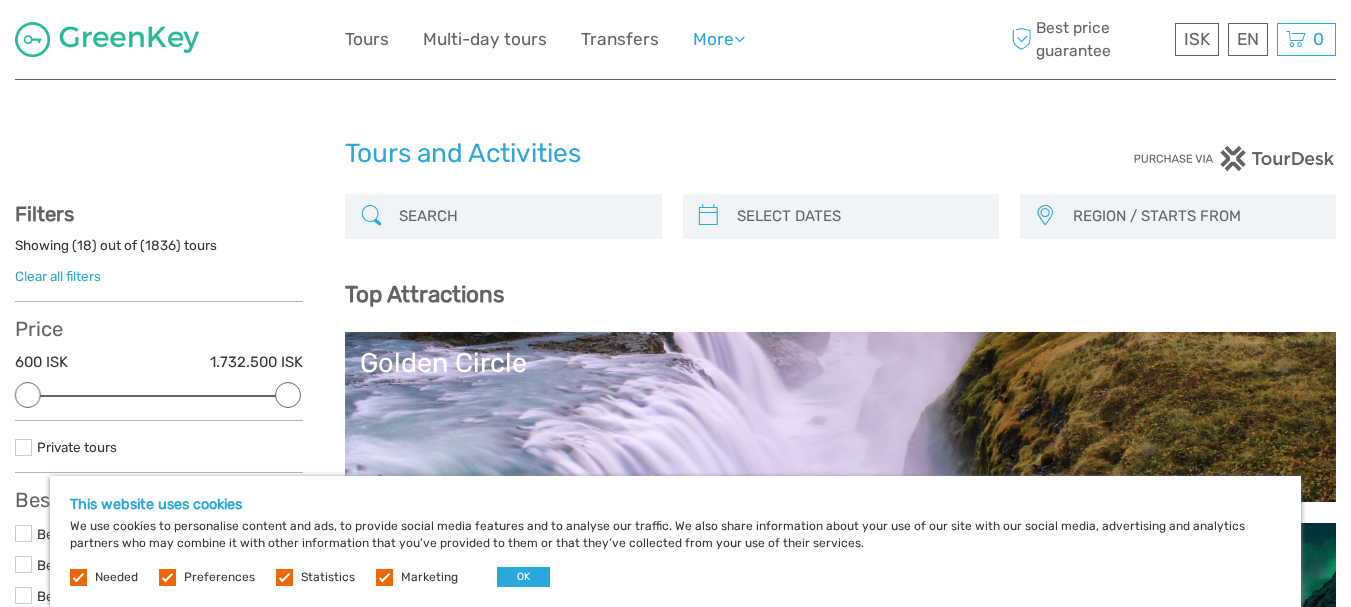 click at bounding box center (739, 38) 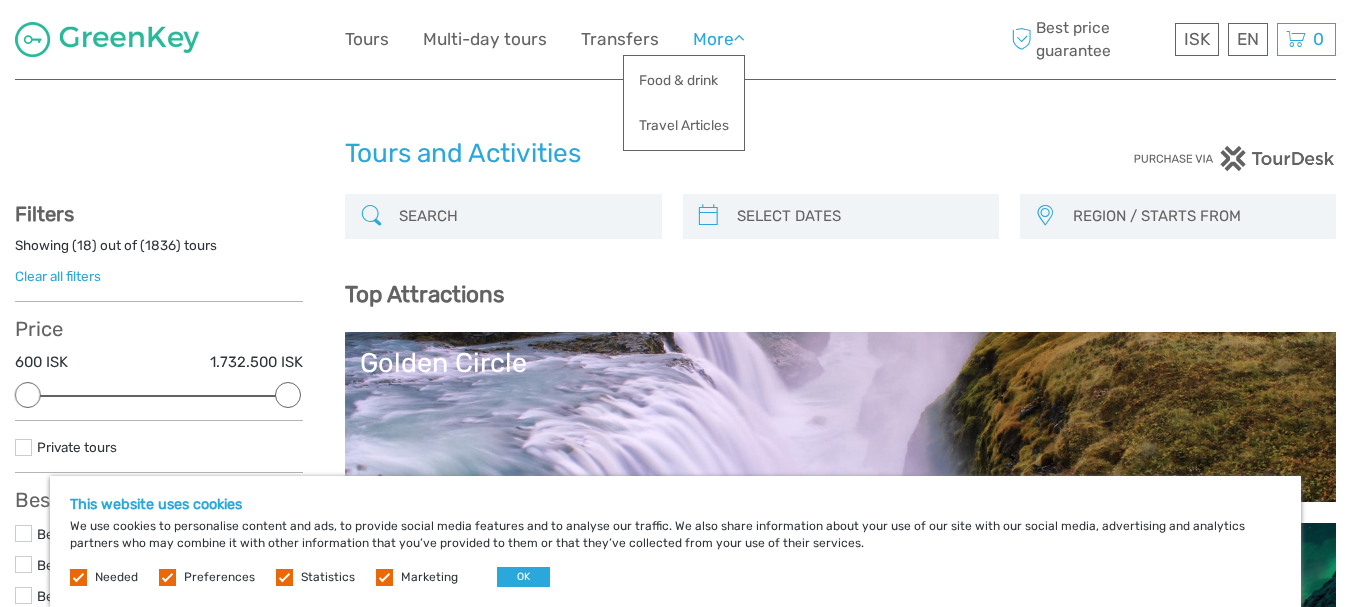 click on "More" at bounding box center [719, 39] 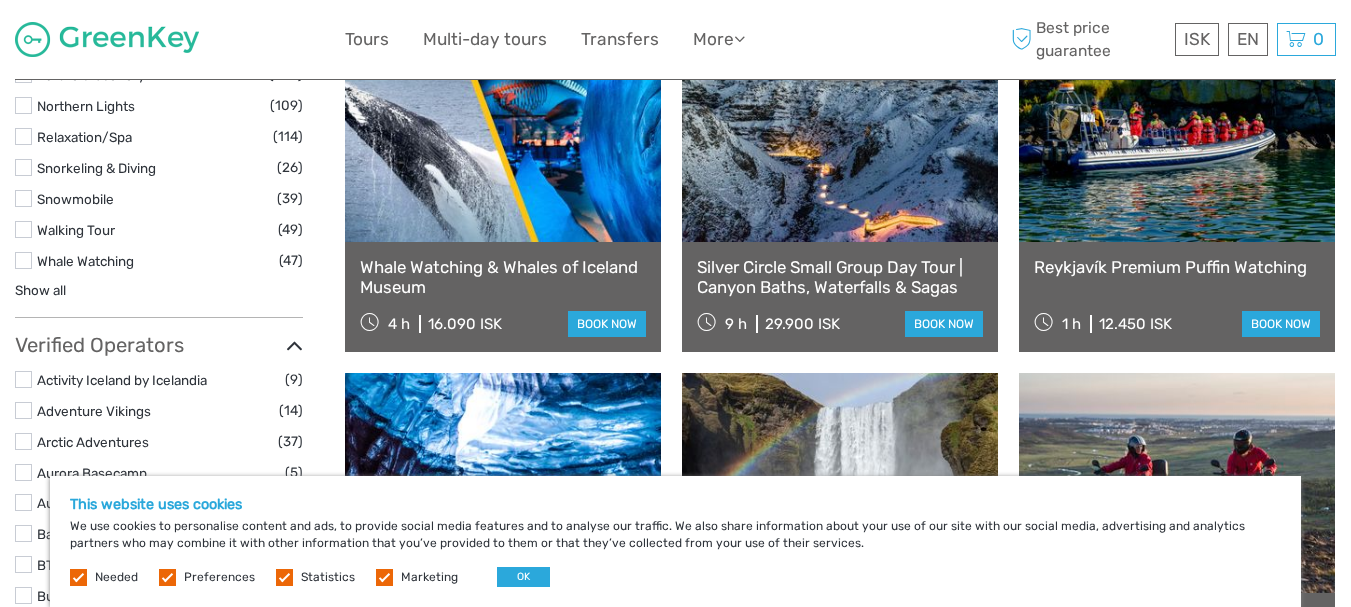 scroll, scrollTop: 2600, scrollLeft: 0, axis: vertical 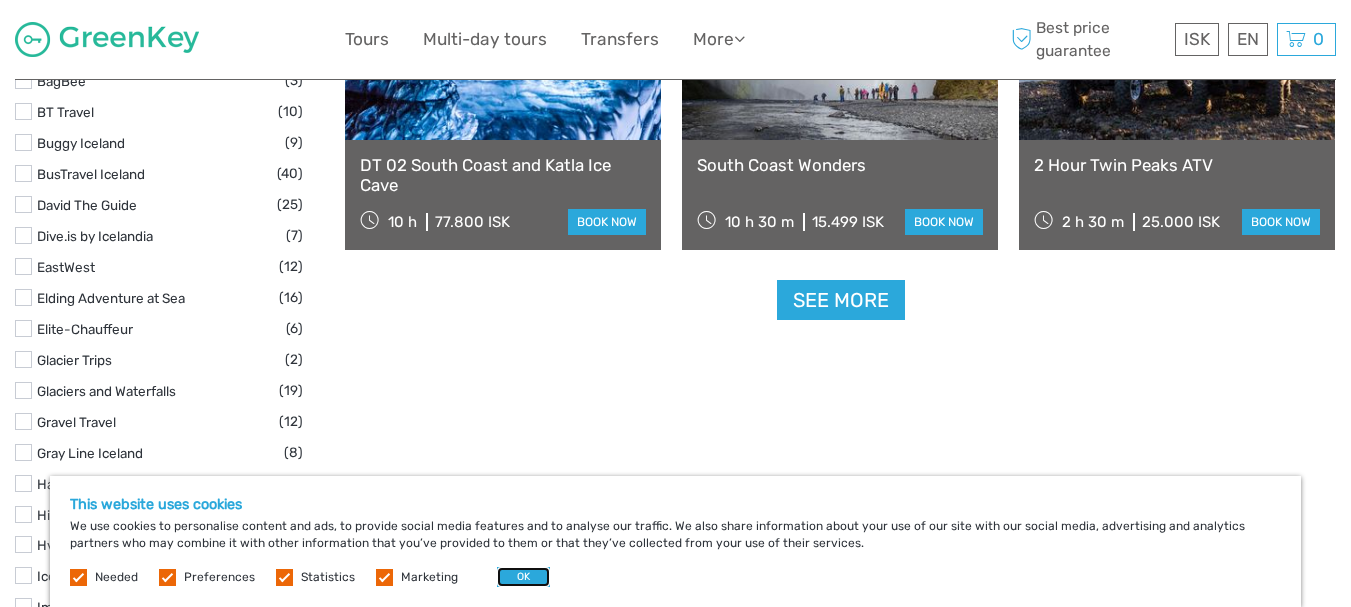 click on "OK" at bounding box center [523, 577] 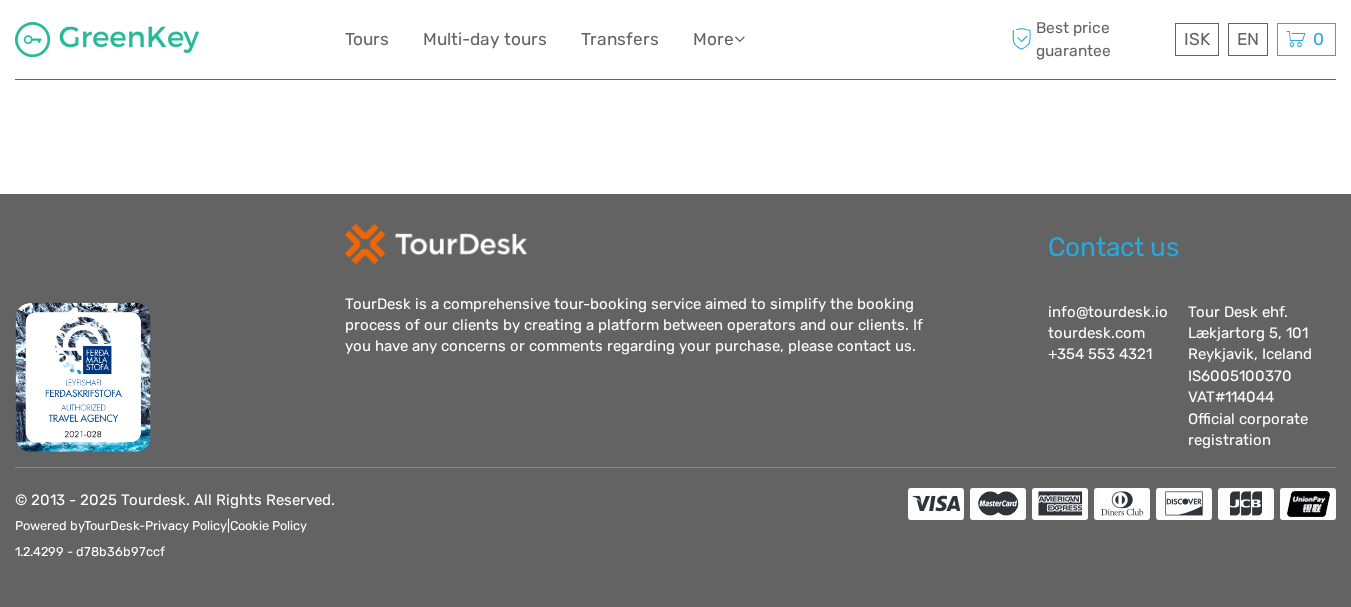 scroll, scrollTop: 3777, scrollLeft: 0, axis: vertical 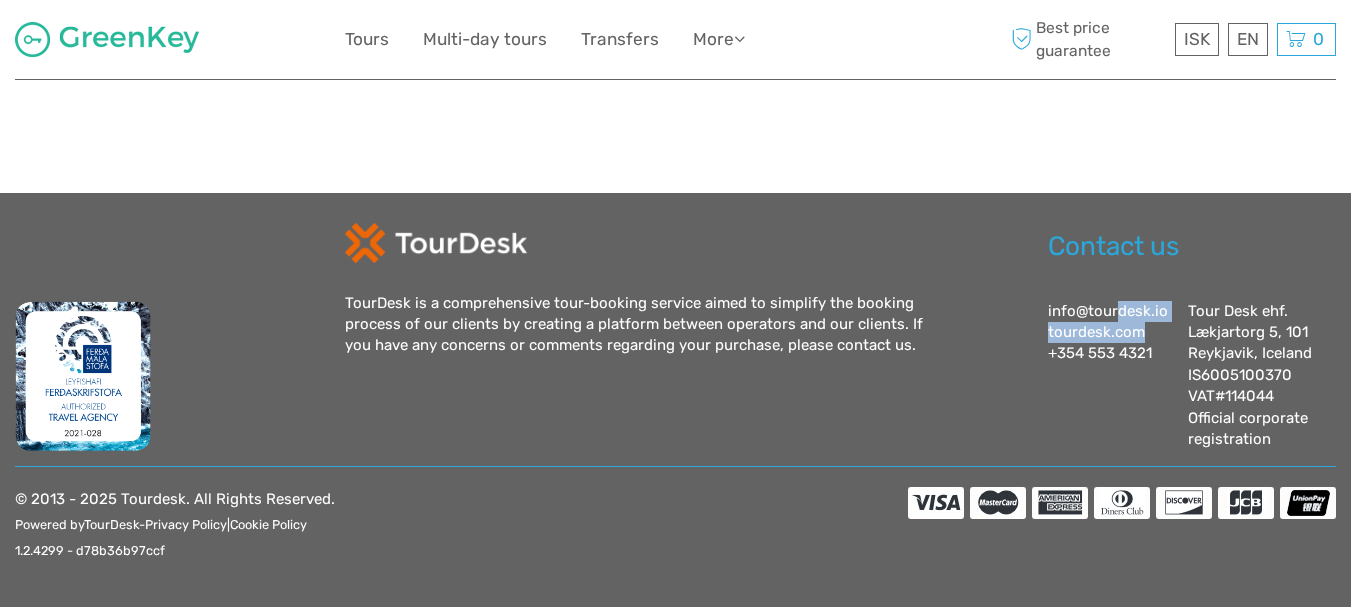 drag, startPoint x: 1151, startPoint y: 331, endPoint x: 1039, endPoint y: 310, distance: 113.951744 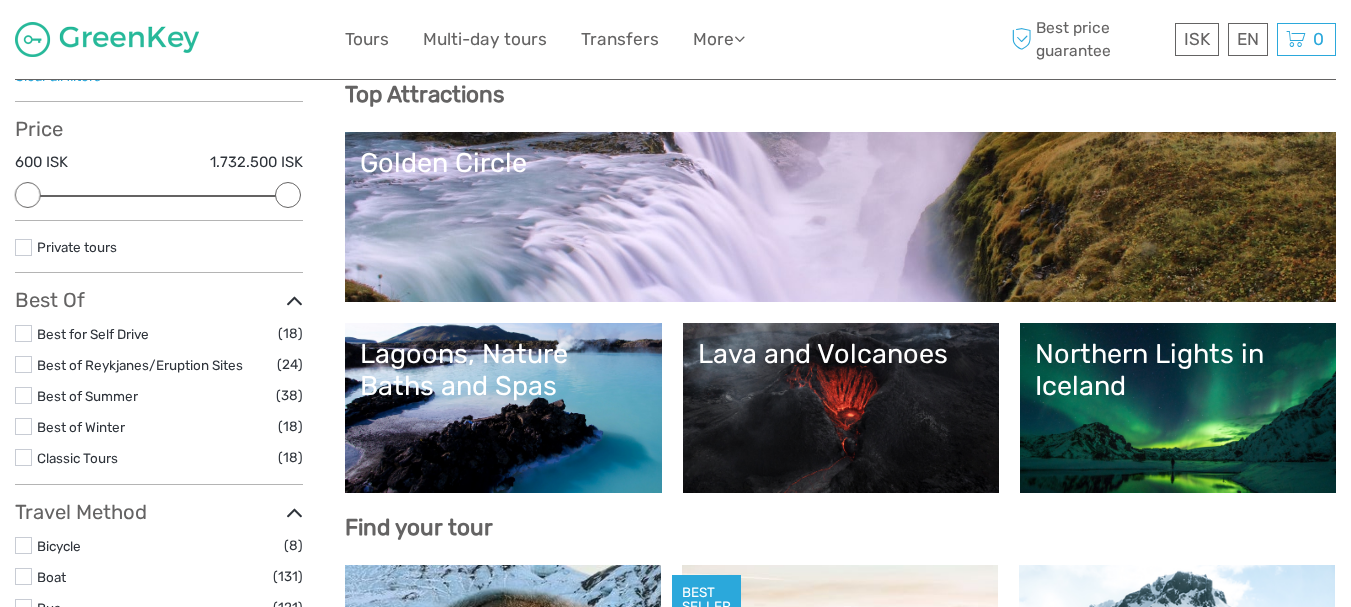 scroll, scrollTop: 0, scrollLeft: 0, axis: both 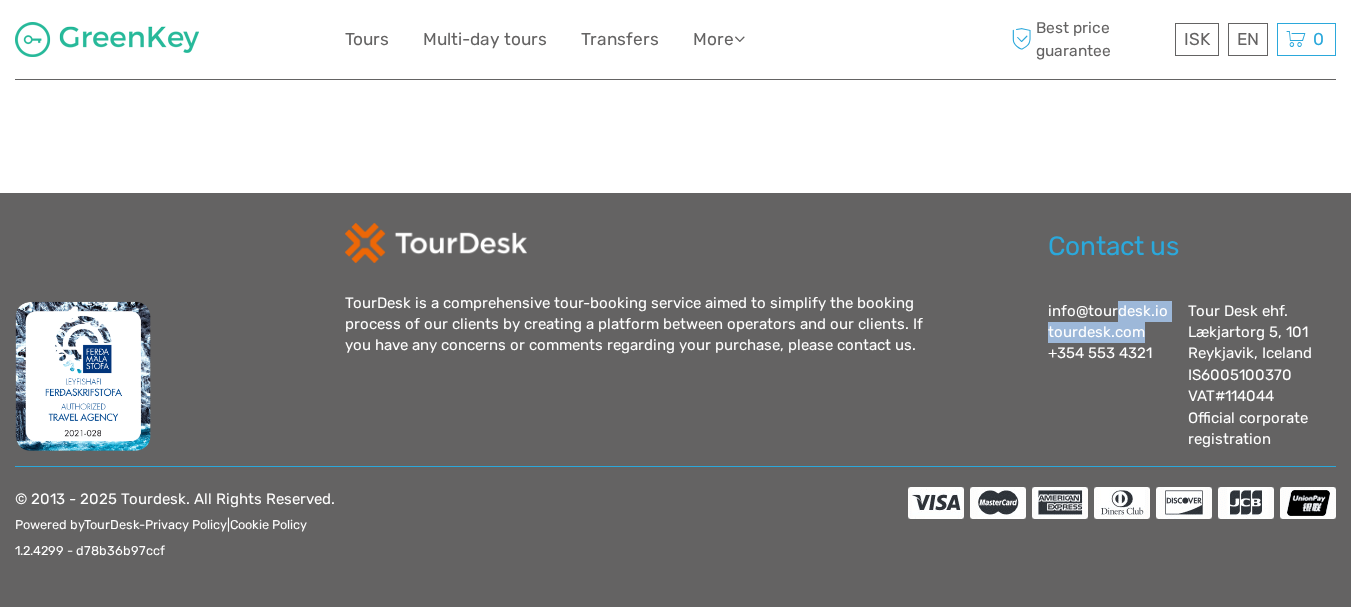 copy on "info@tourdesk.io
tourdesk.com" 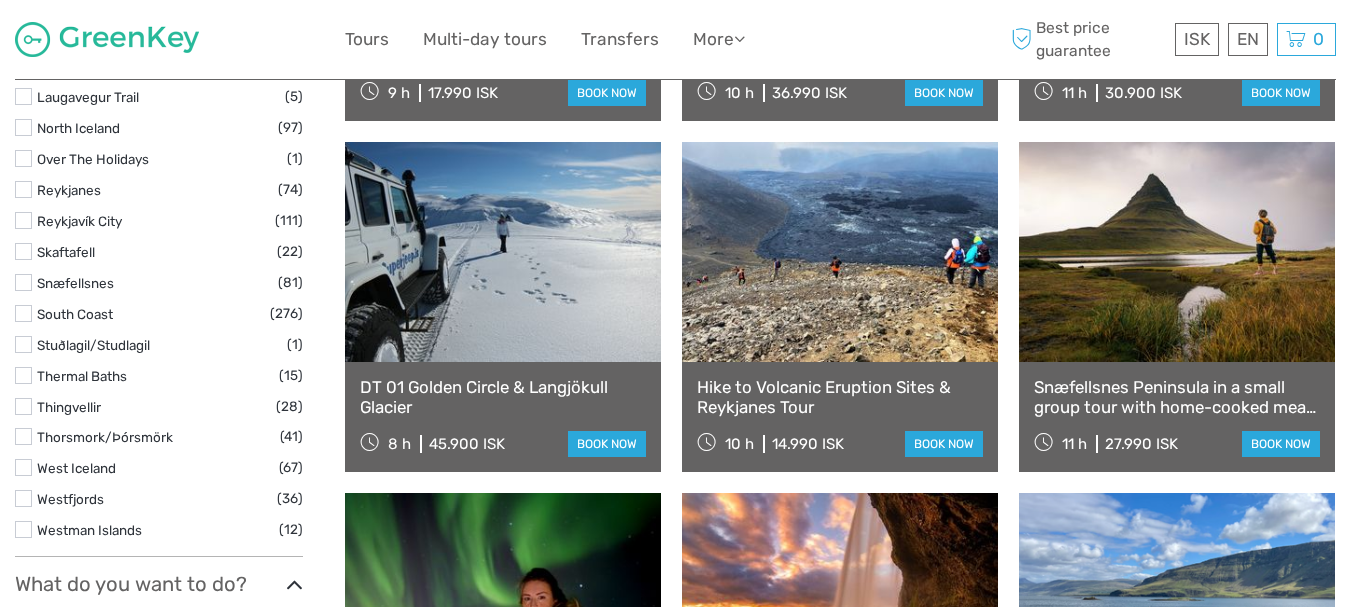 scroll, scrollTop: 977, scrollLeft: 0, axis: vertical 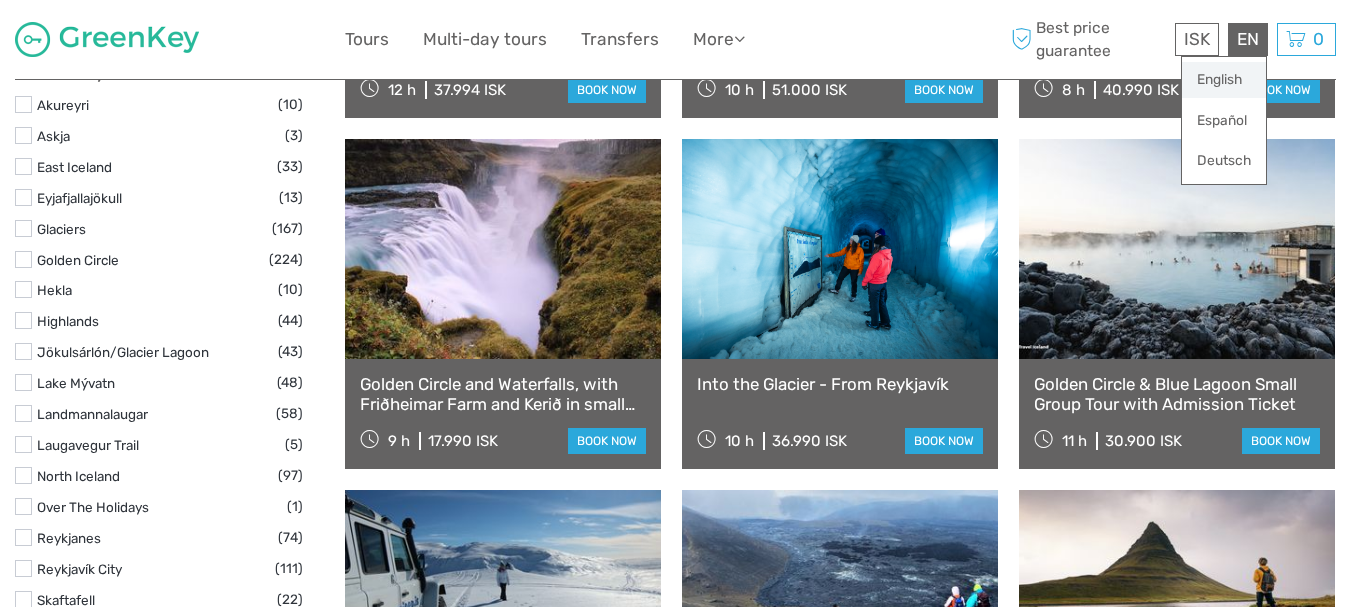 click on "English" at bounding box center (1224, 80) 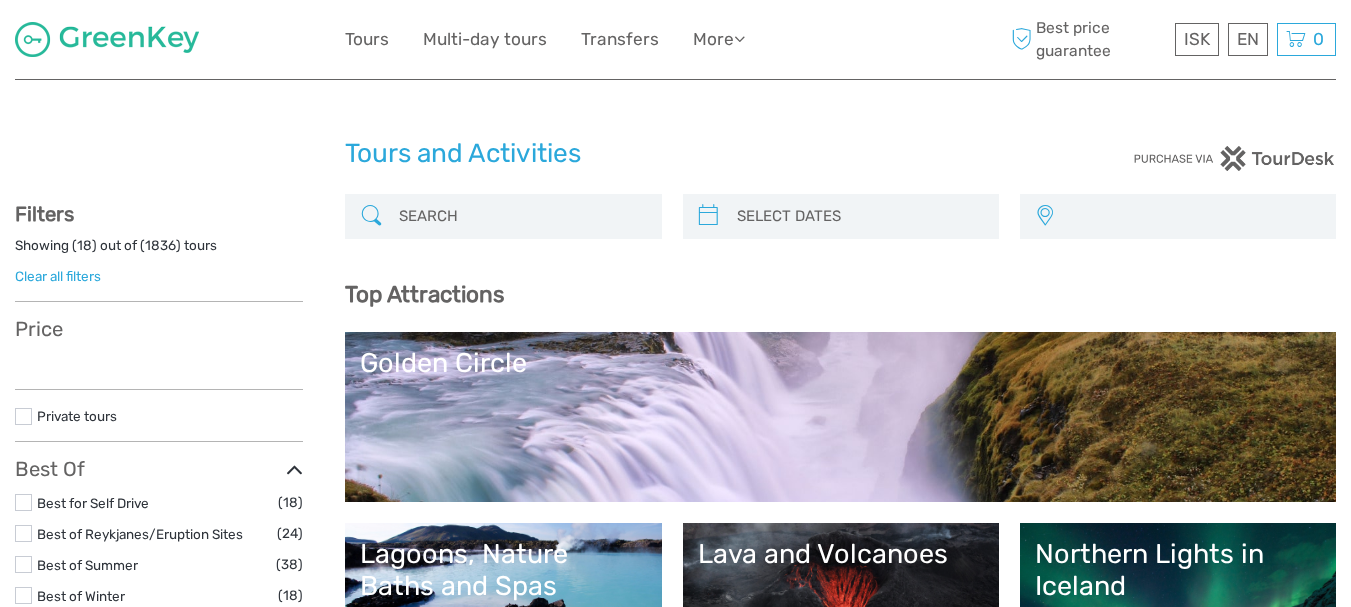 scroll, scrollTop: 0, scrollLeft: 0, axis: both 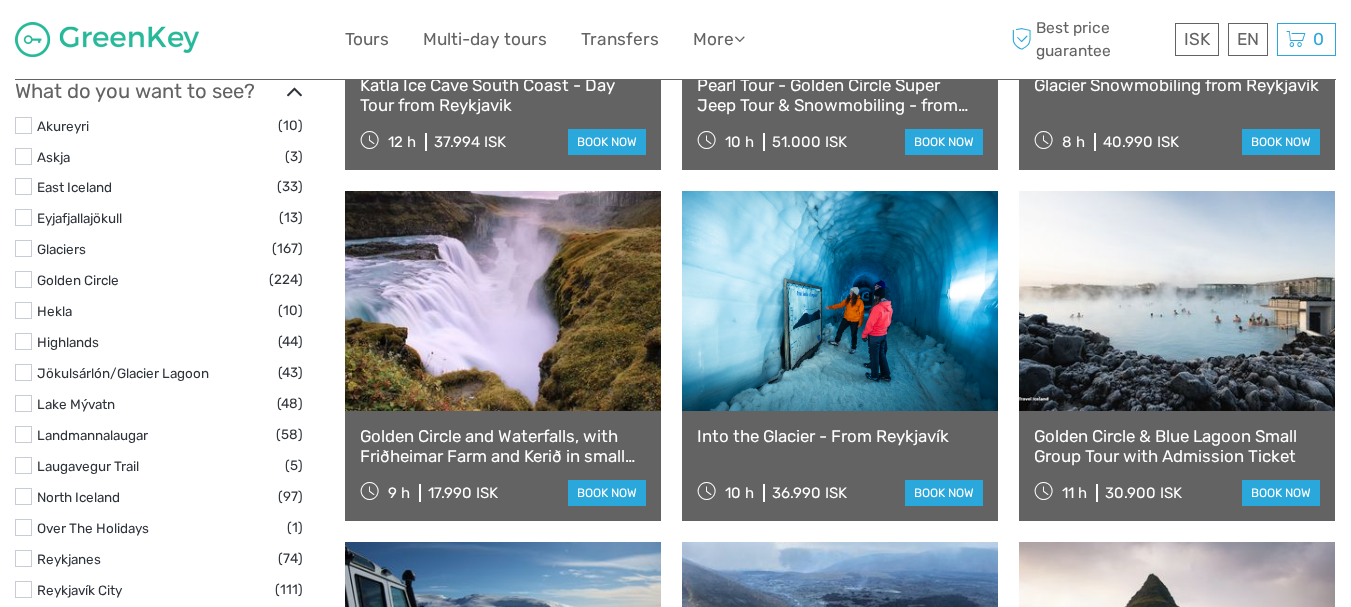 select 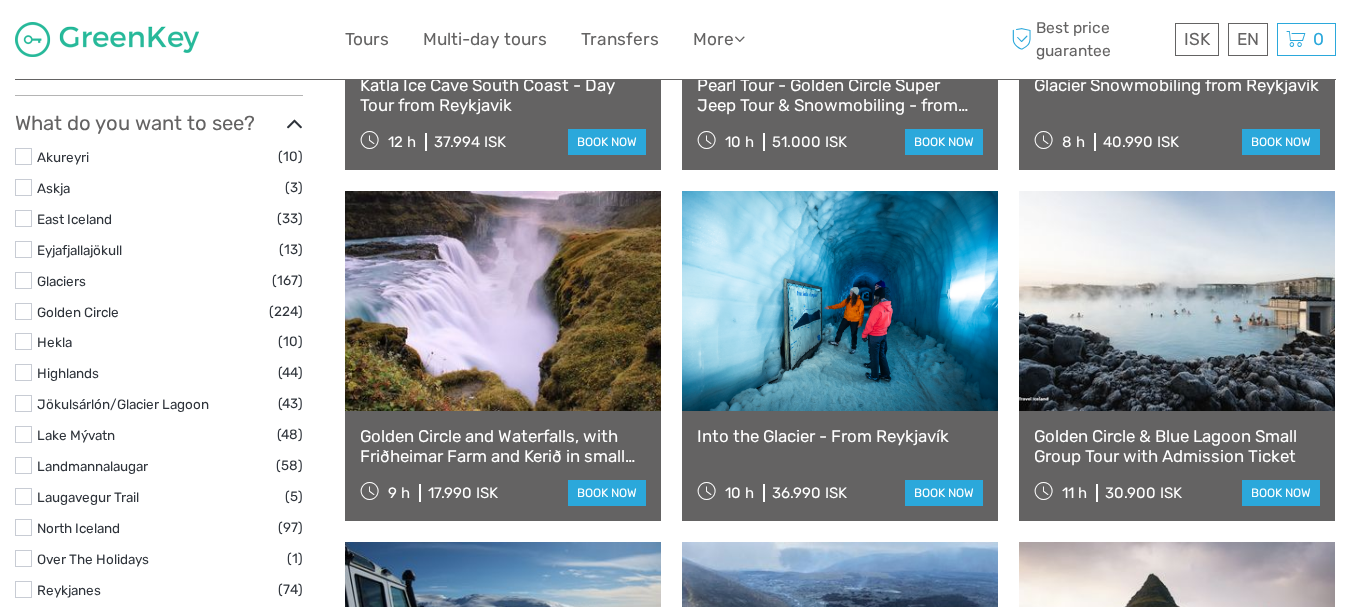 scroll, scrollTop: 1531, scrollLeft: 0, axis: vertical 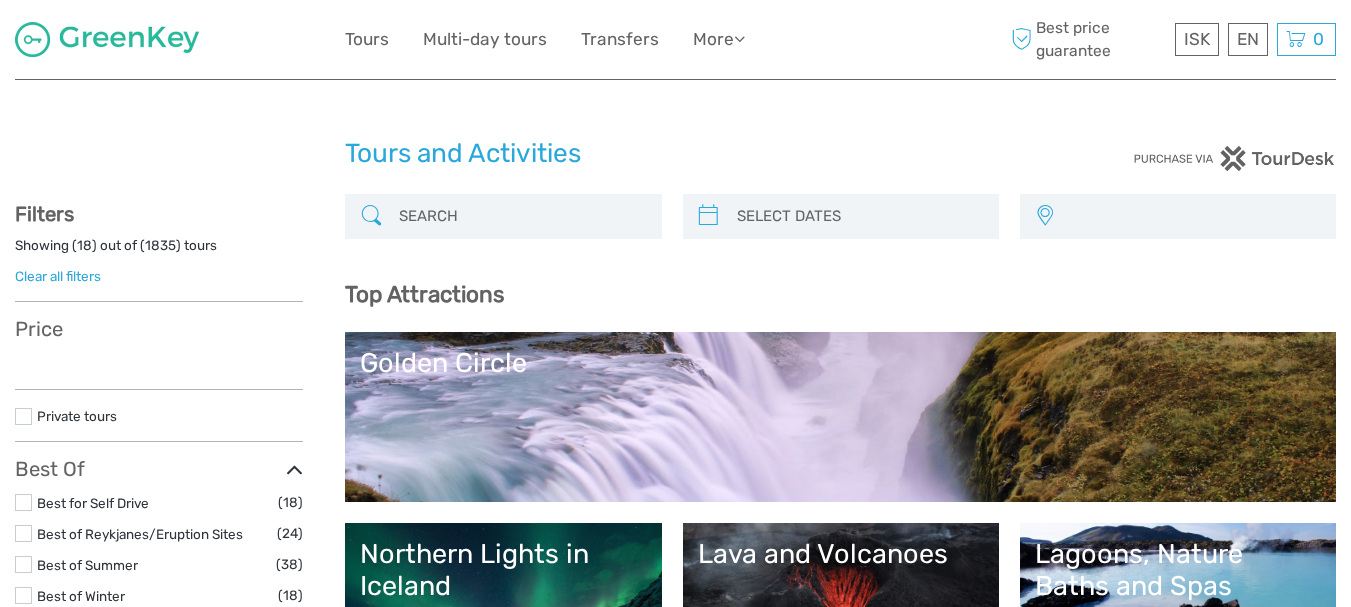 select 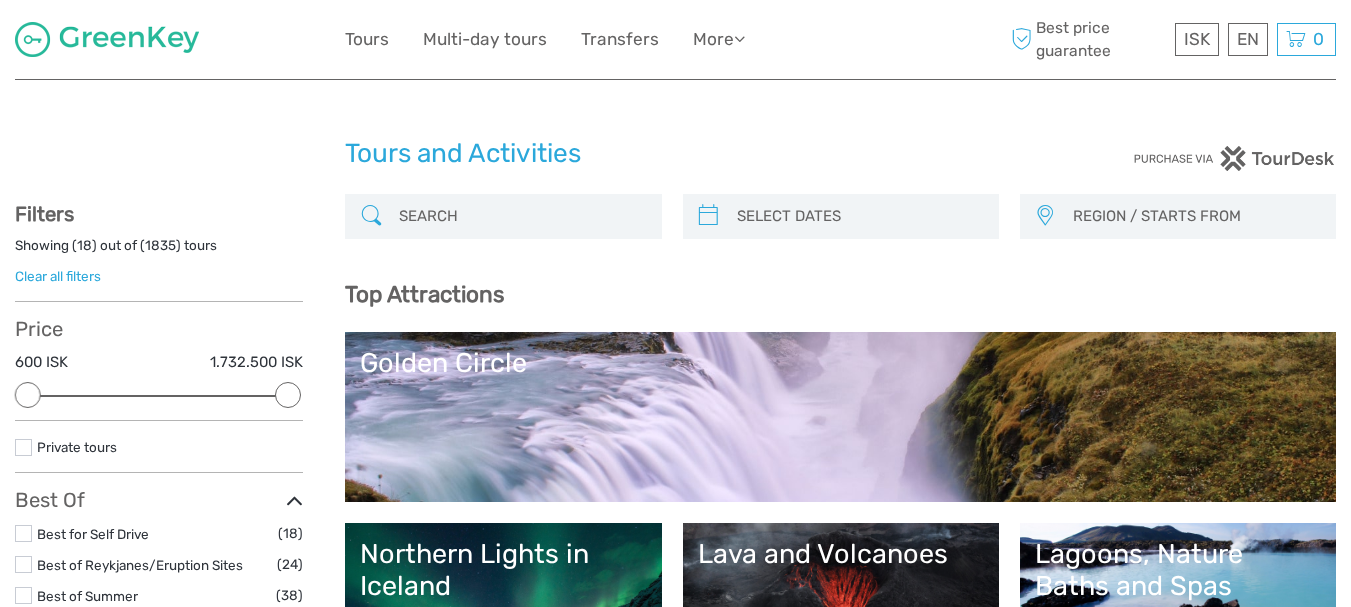 scroll, scrollTop: 0, scrollLeft: 0, axis: both 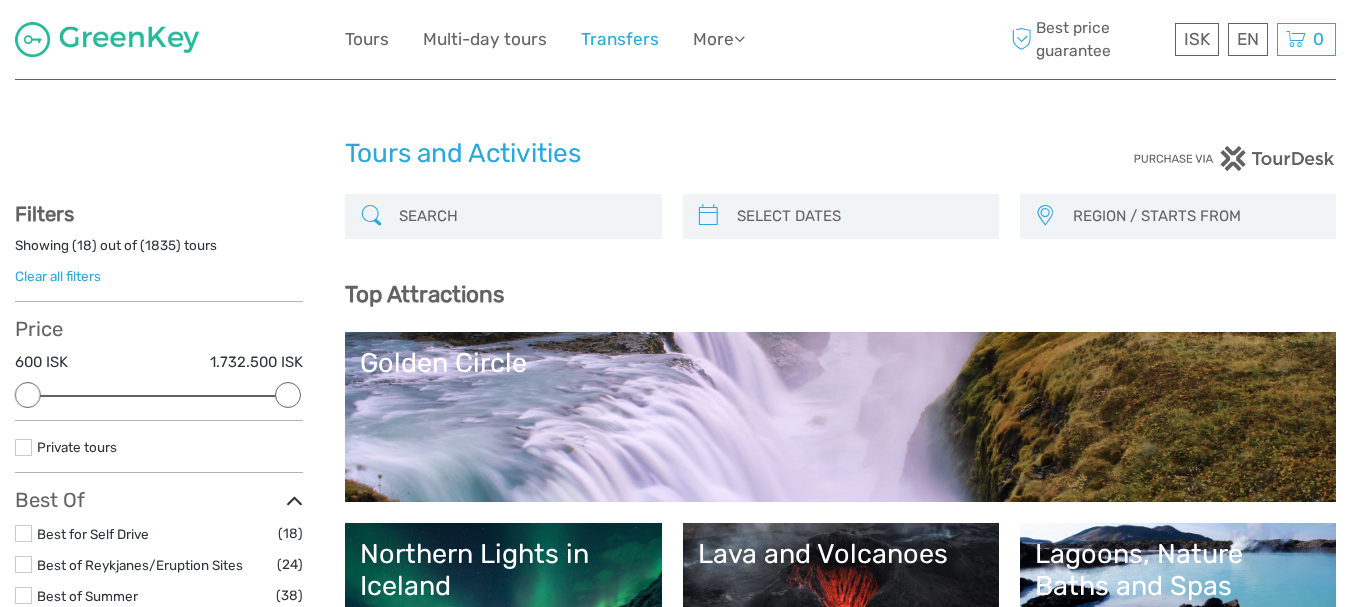 click on "Transfers" at bounding box center [620, 39] 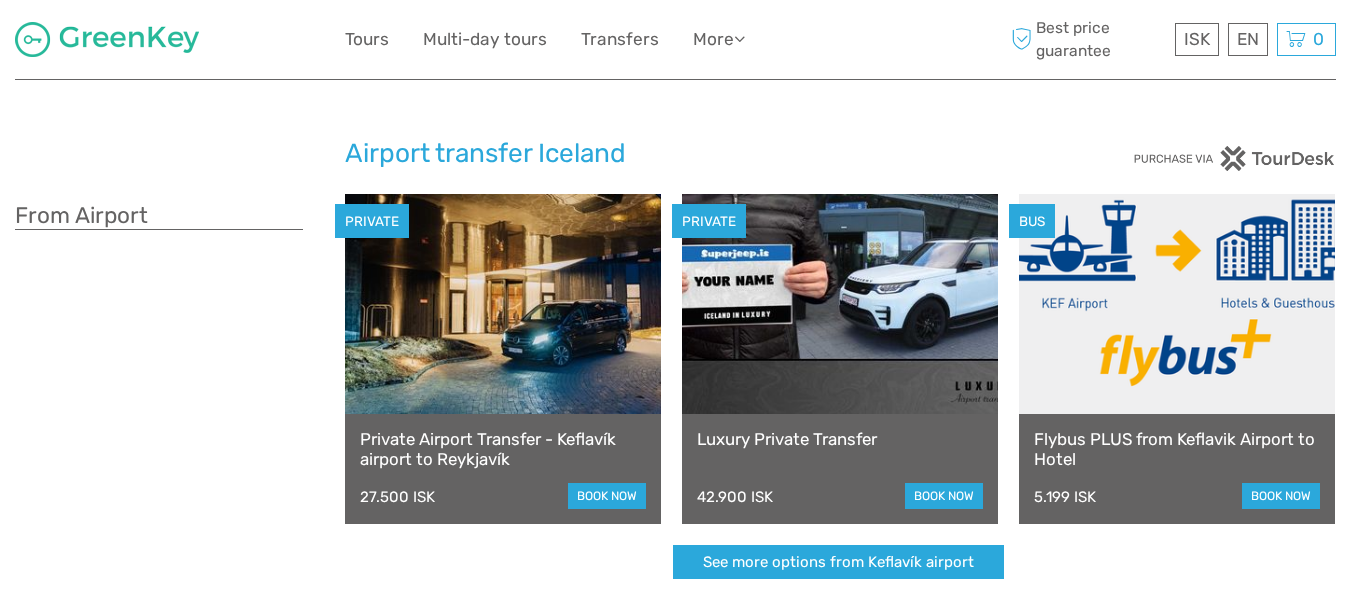 scroll, scrollTop: 0, scrollLeft: 0, axis: both 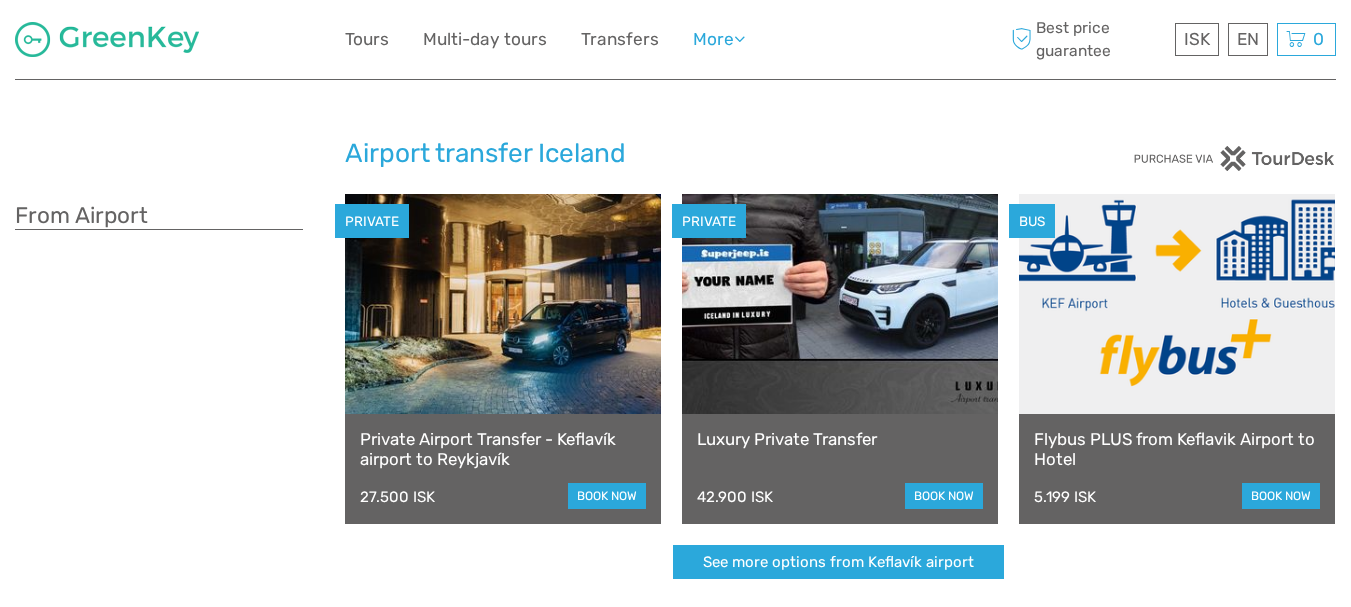click at bounding box center (739, 38) 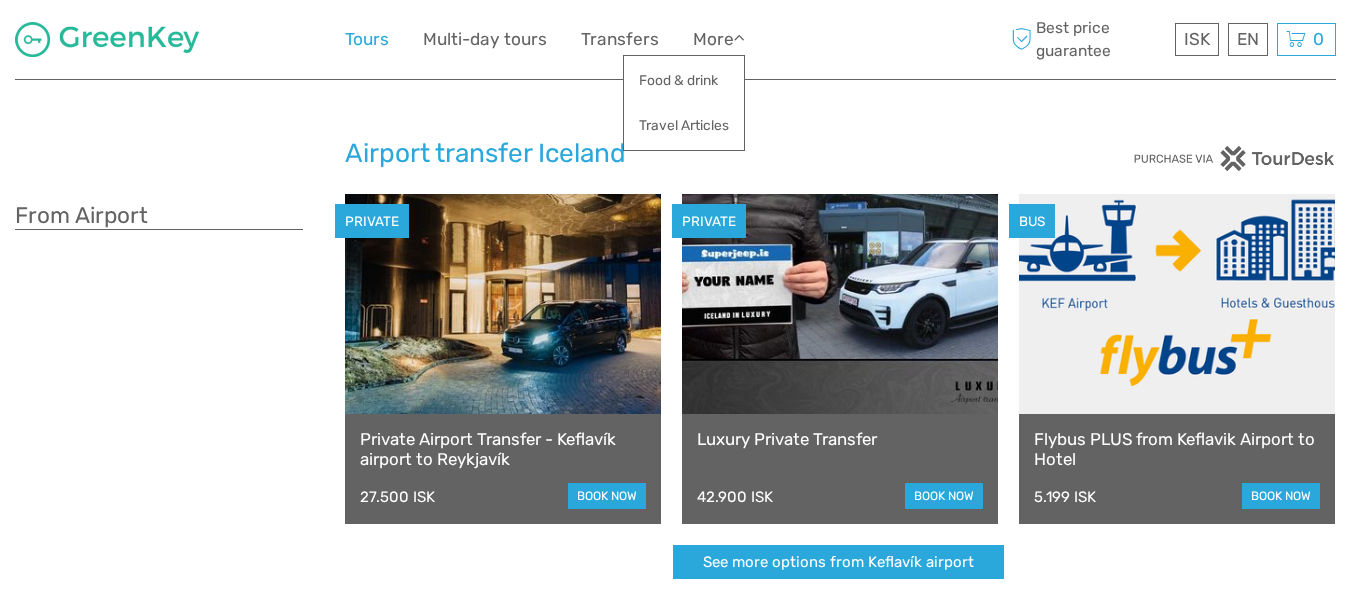click on "Tours" at bounding box center (367, 39) 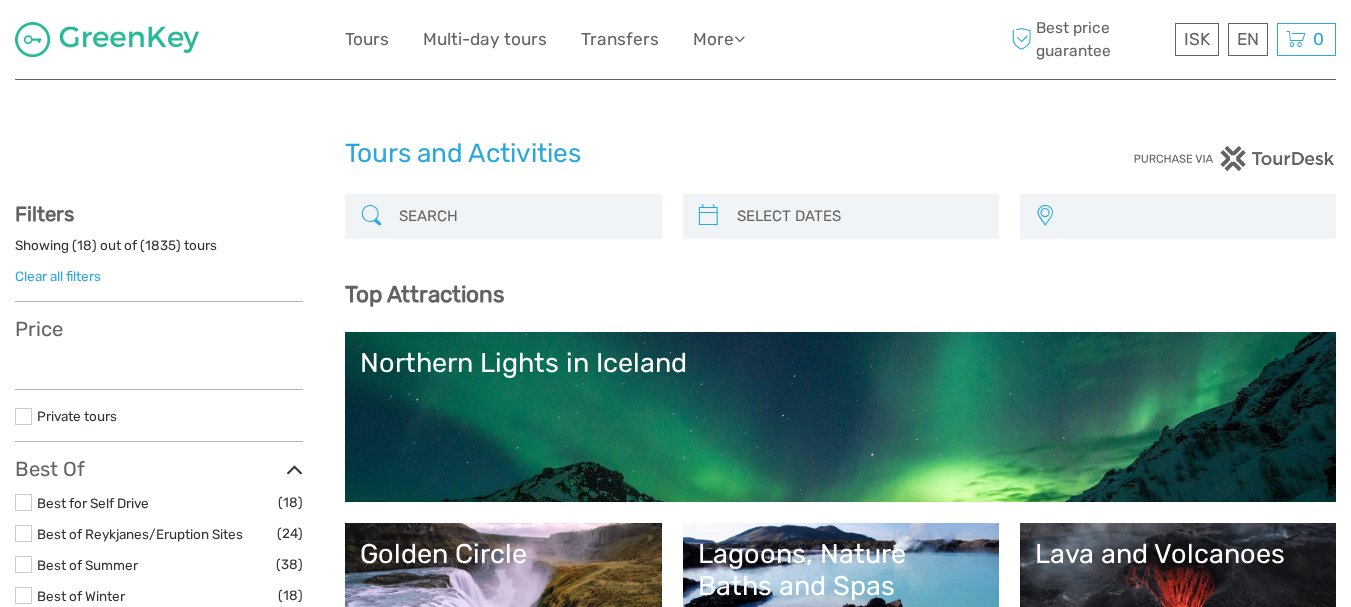 scroll, scrollTop: 0, scrollLeft: 0, axis: both 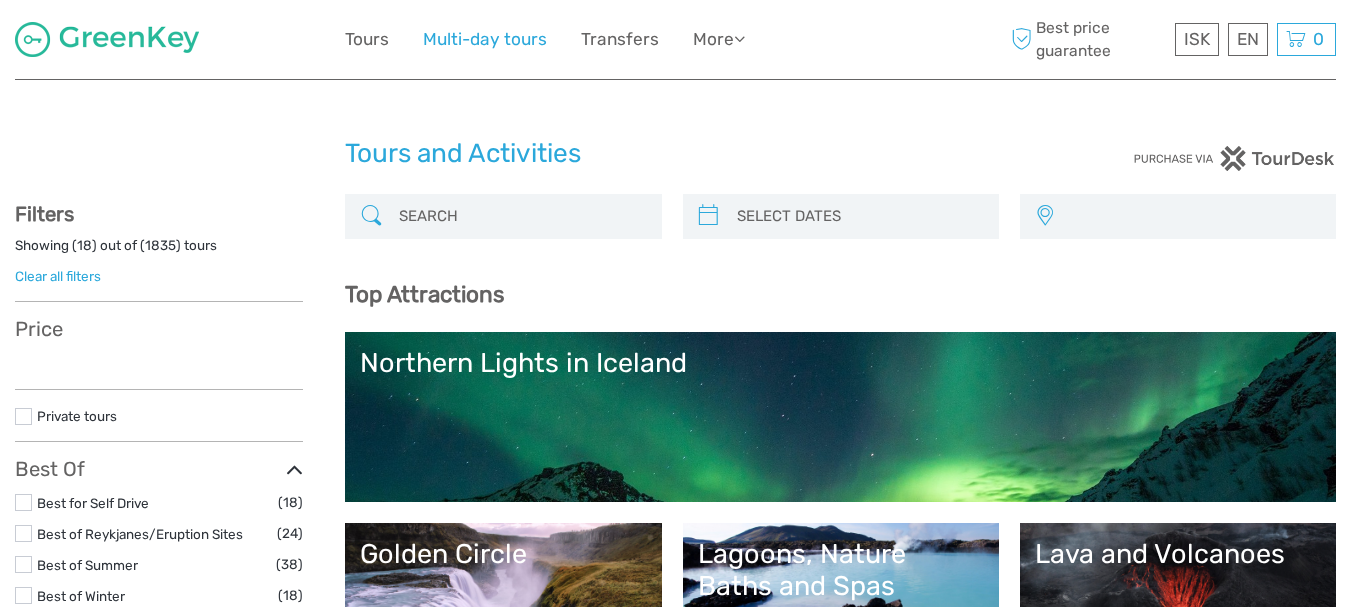 click on "Multi-day tours" at bounding box center (485, 39) 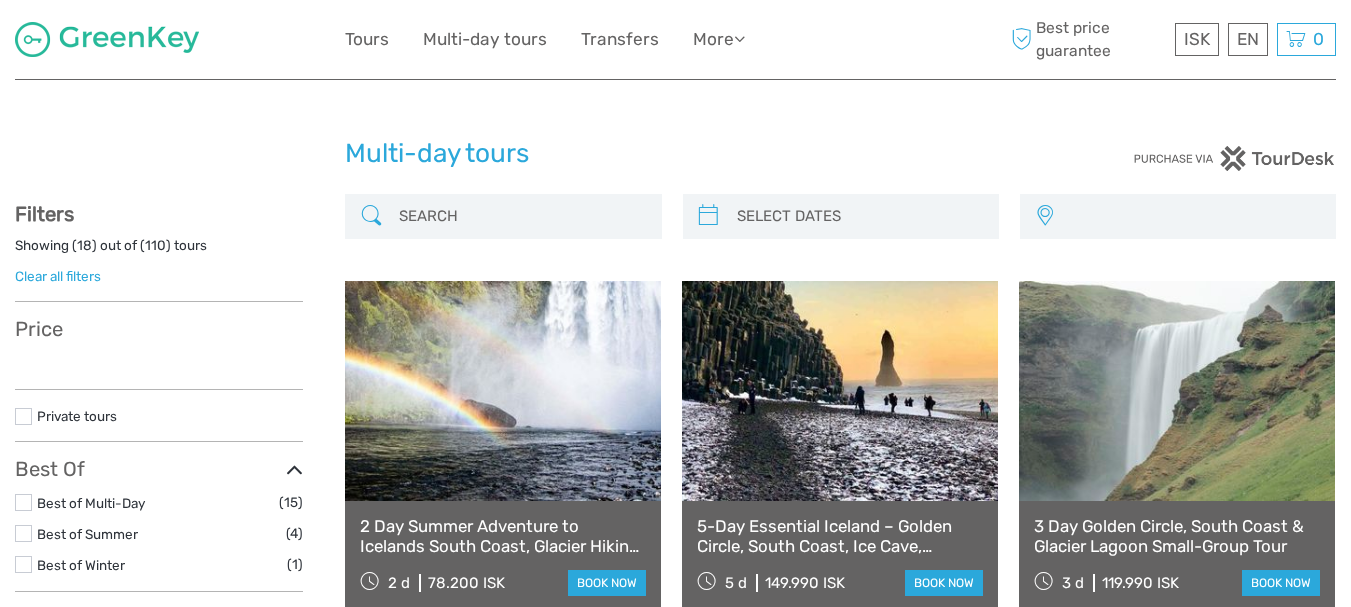 scroll, scrollTop: 0, scrollLeft: 0, axis: both 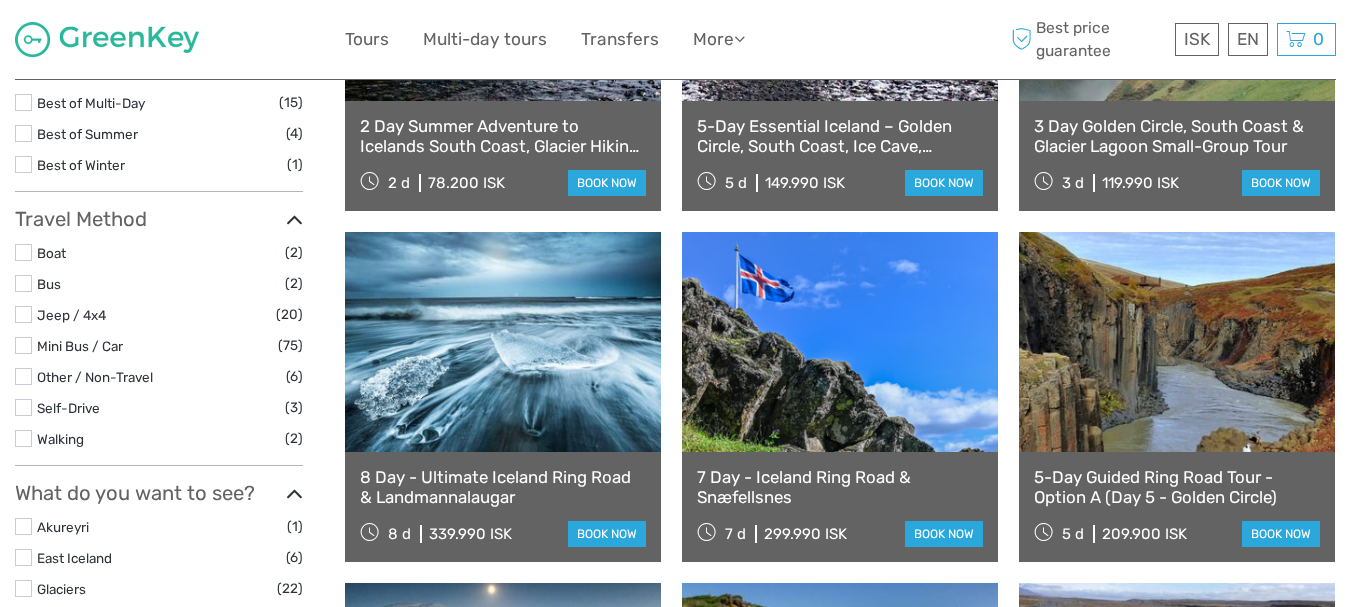 select 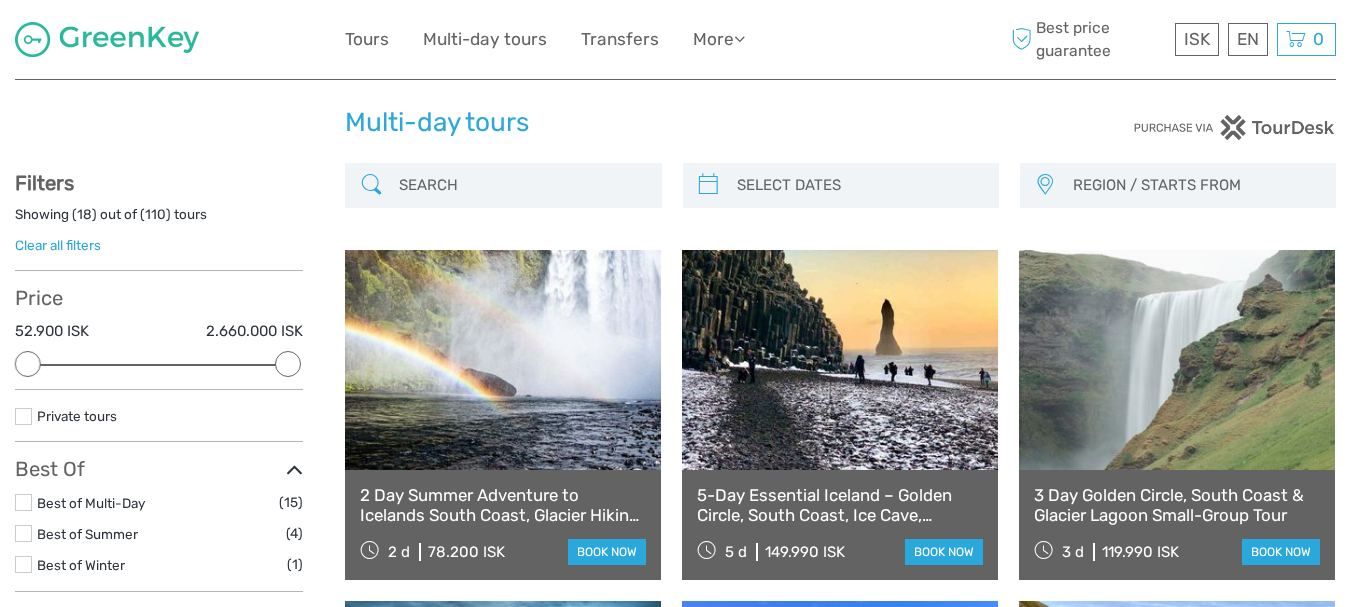 scroll, scrollTop: 0, scrollLeft: 0, axis: both 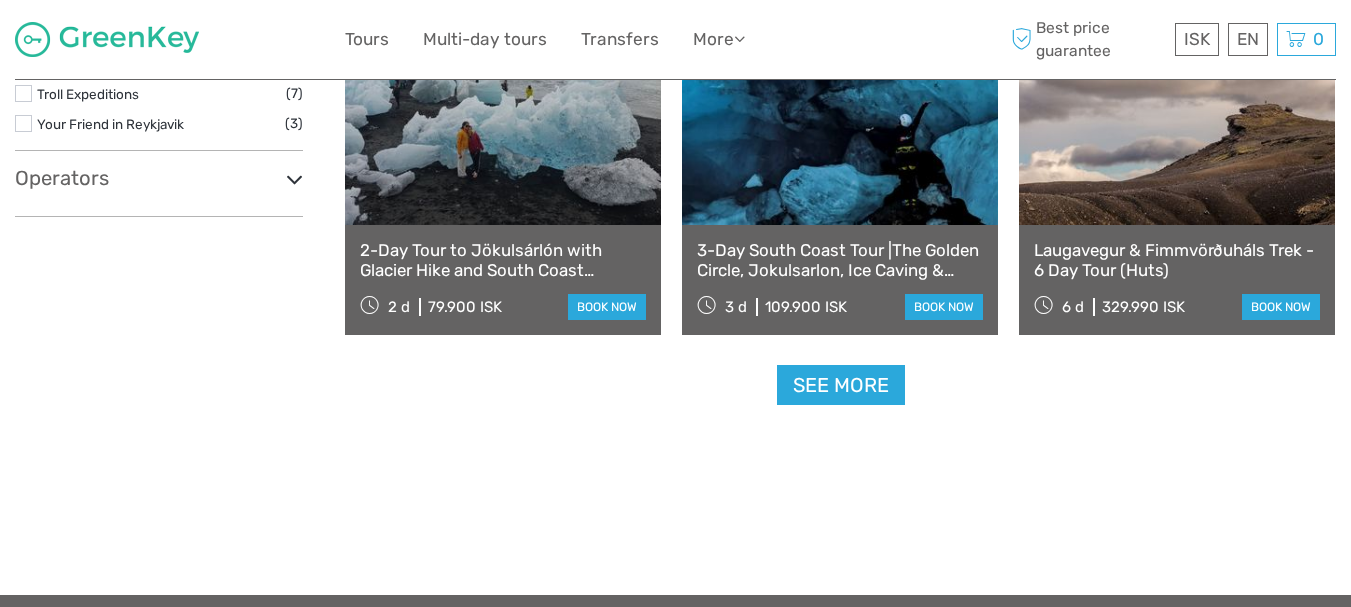 click on "See more" at bounding box center (841, 385) 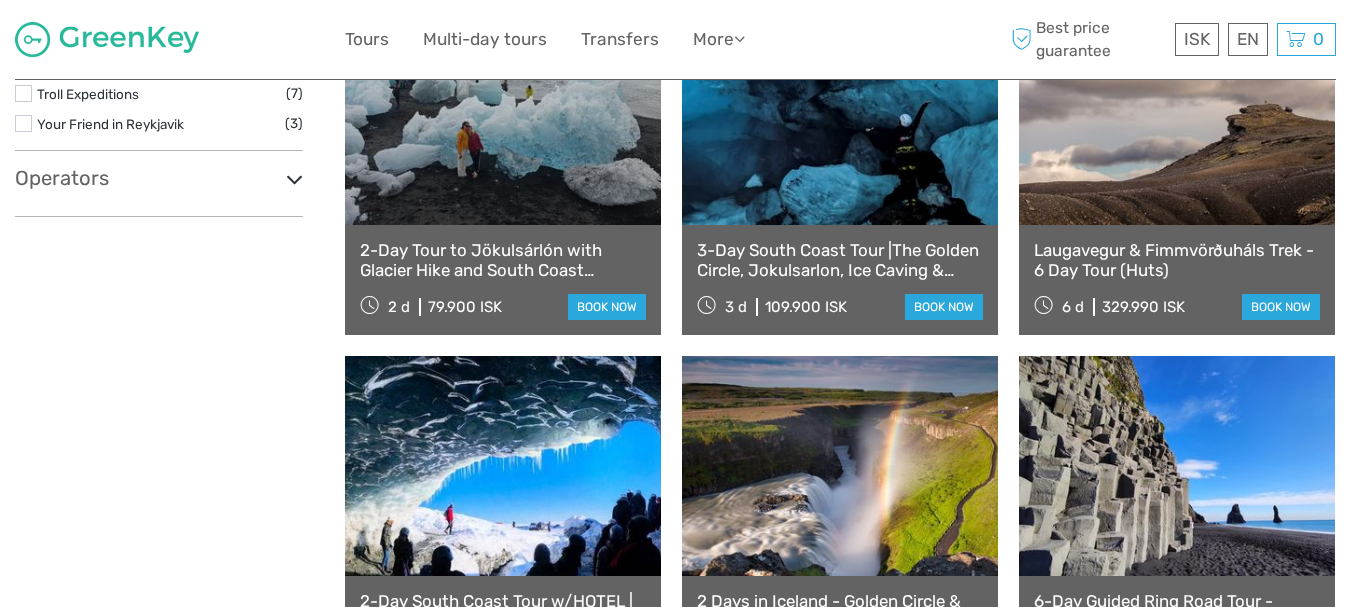 click on "book now" at bounding box center (944, 307) 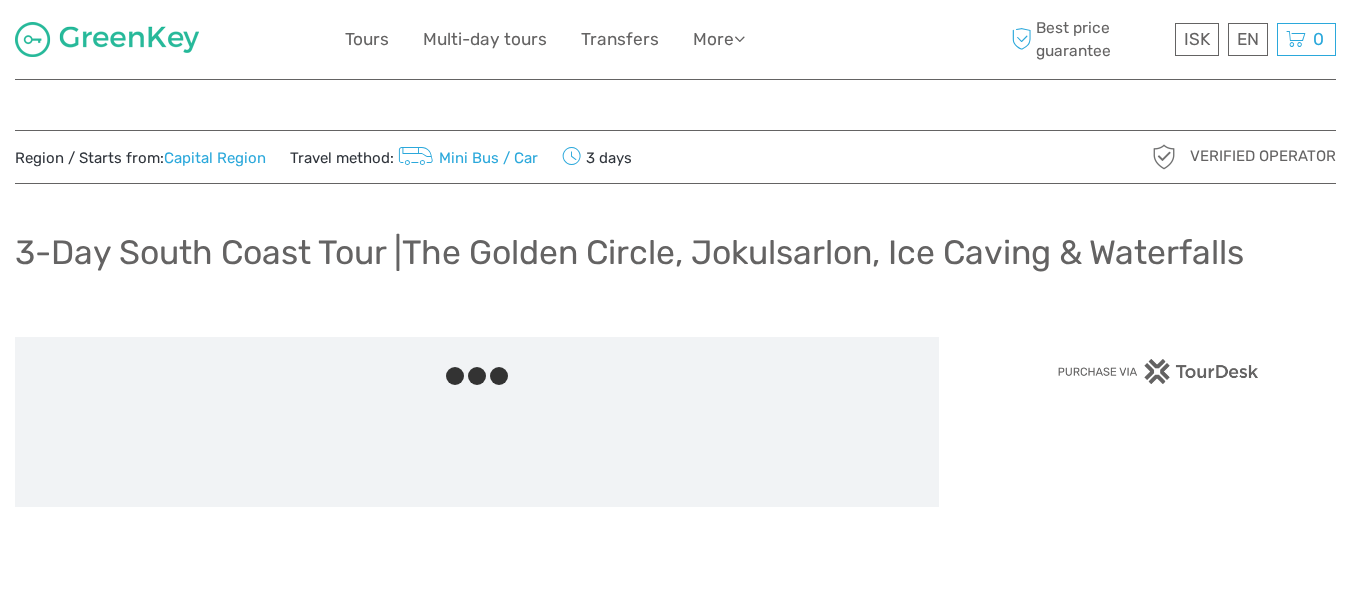 scroll, scrollTop: 0, scrollLeft: 0, axis: both 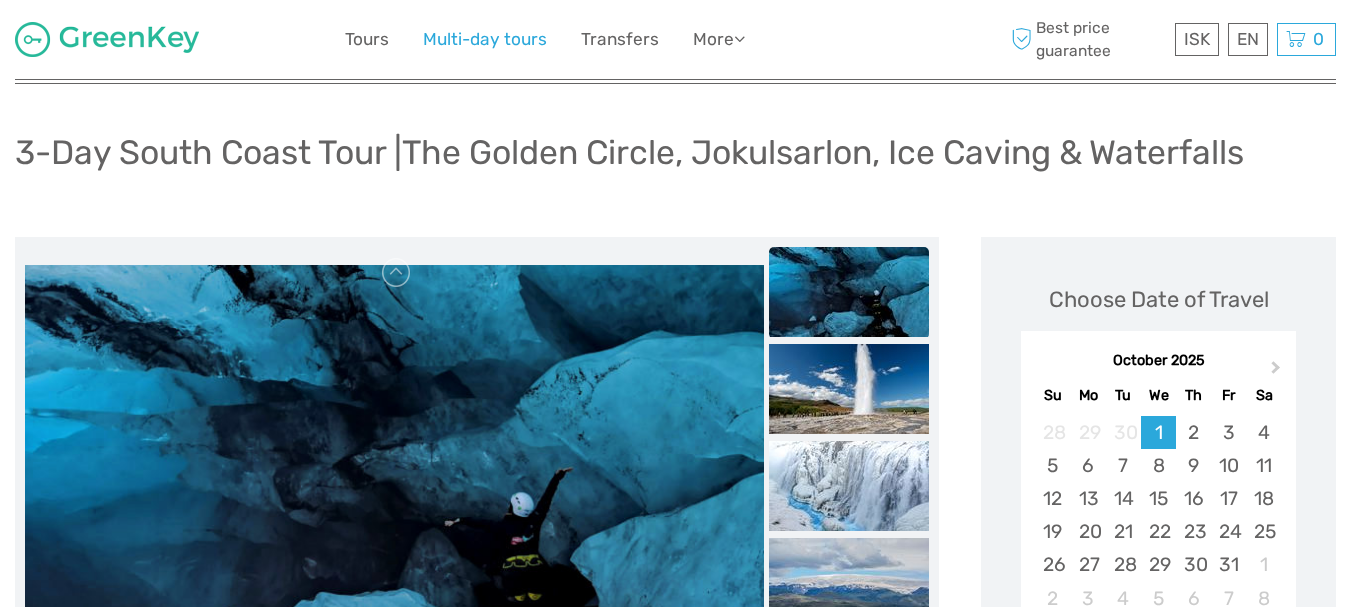 click on "Multi-day tours" at bounding box center [485, 39] 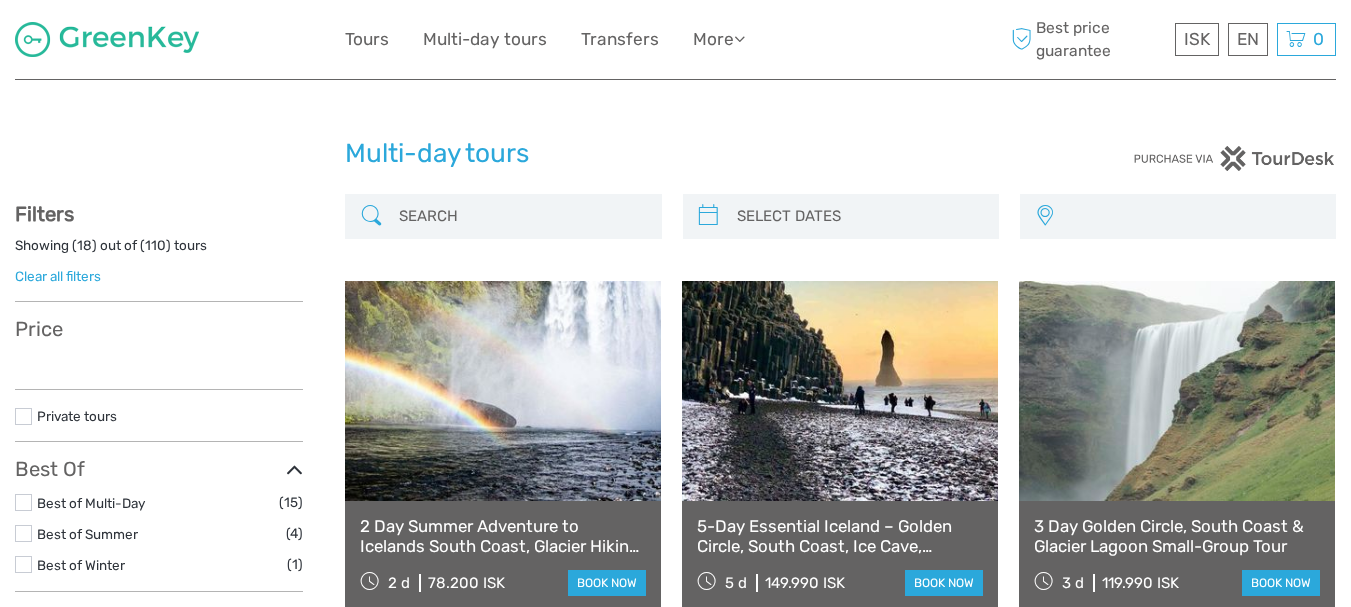 scroll, scrollTop: 200, scrollLeft: 0, axis: vertical 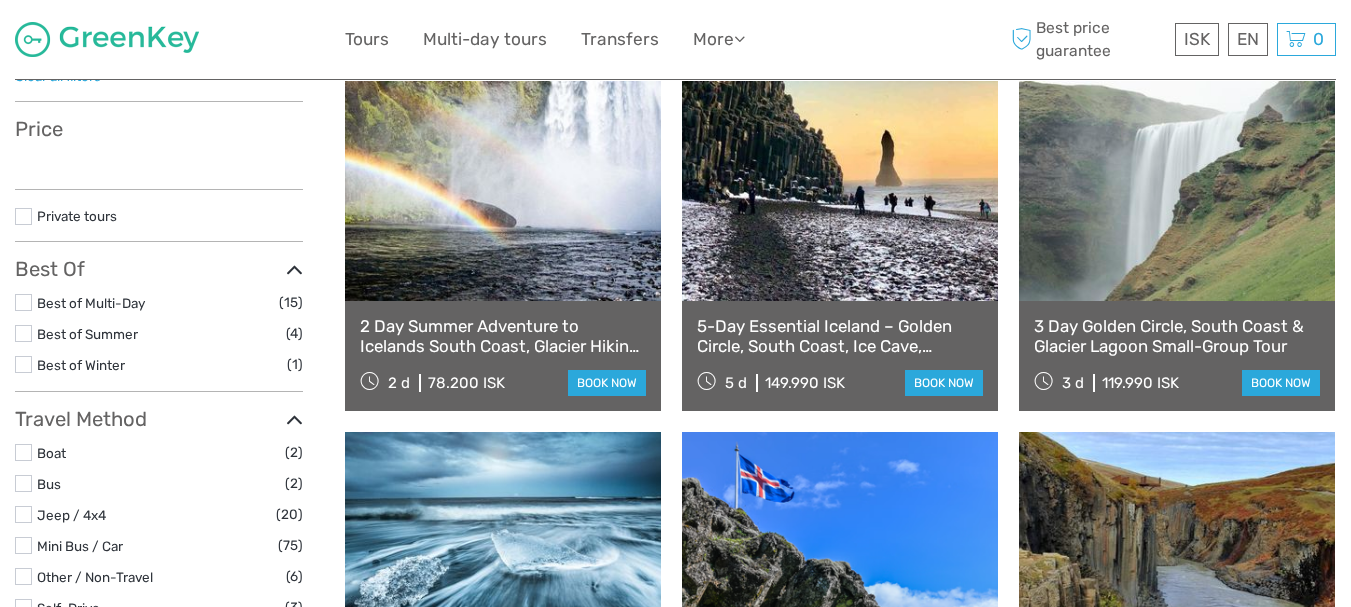 click on "book now" at bounding box center (944, 383) 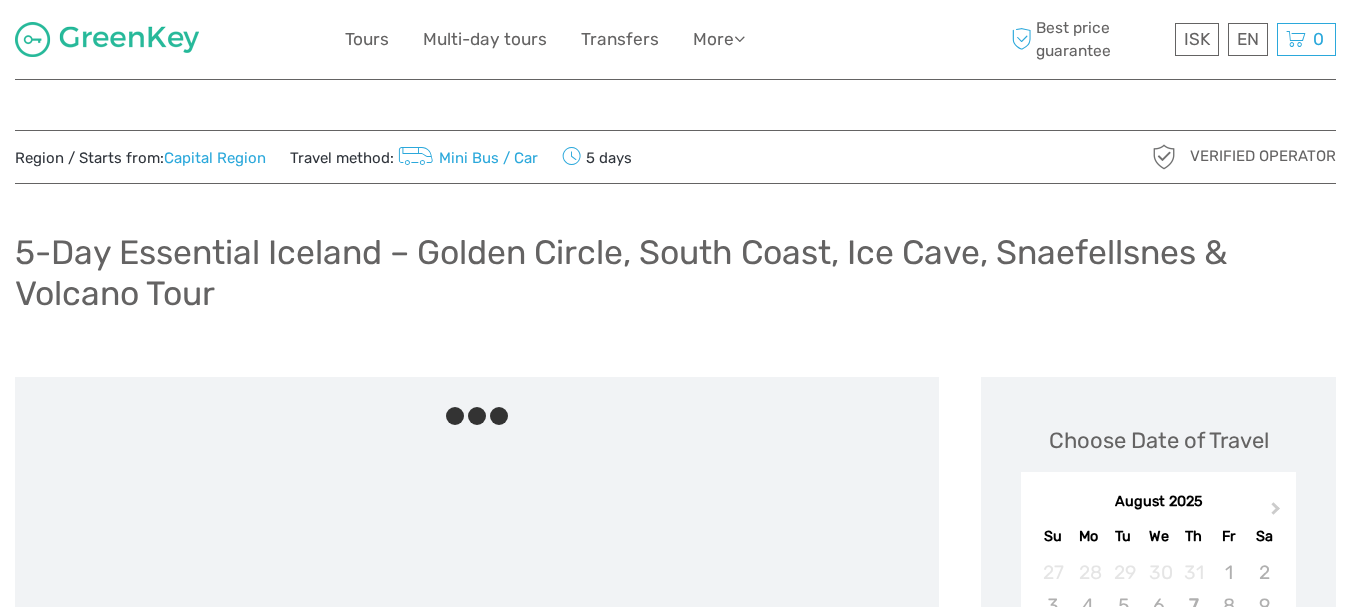 scroll, scrollTop: 199, scrollLeft: 0, axis: vertical 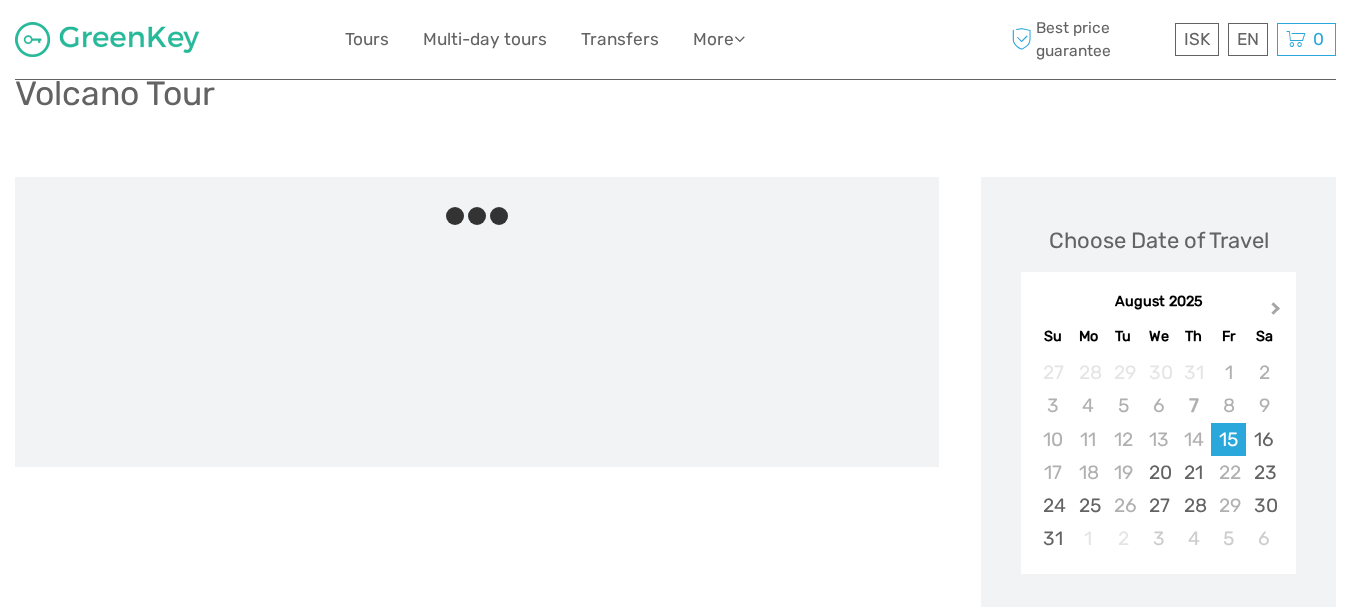click on "Next Month" at bounding box center (1276, 312) 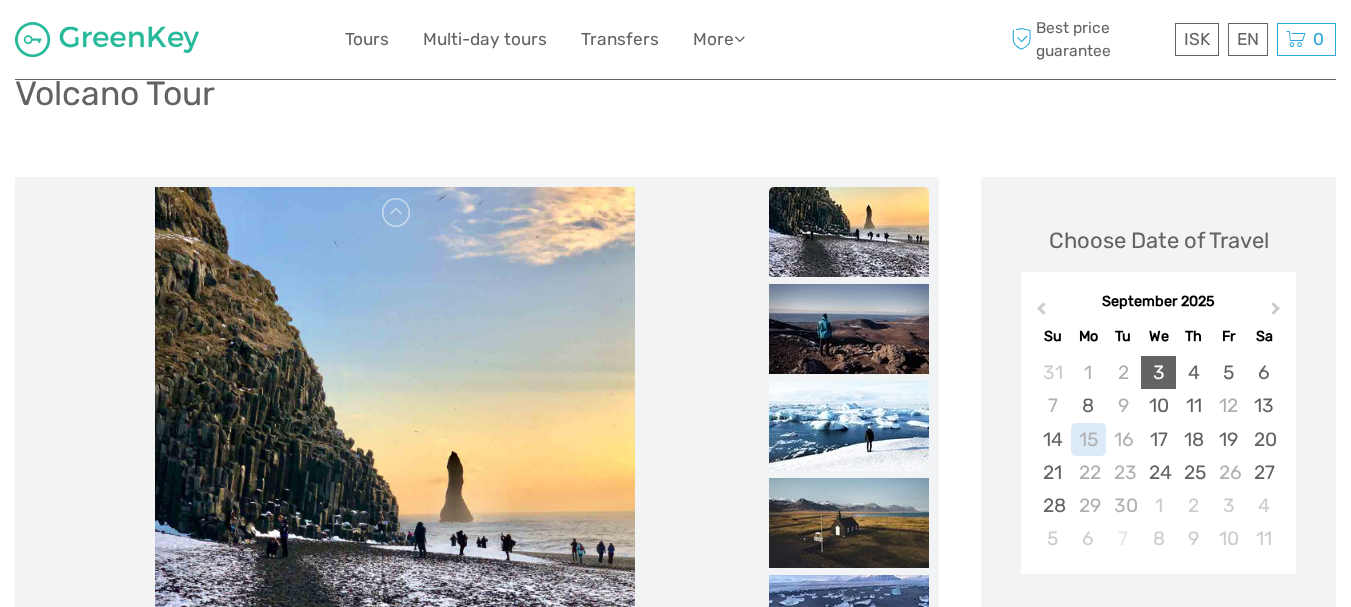 click on "3" at bounding box center (1158, 372) 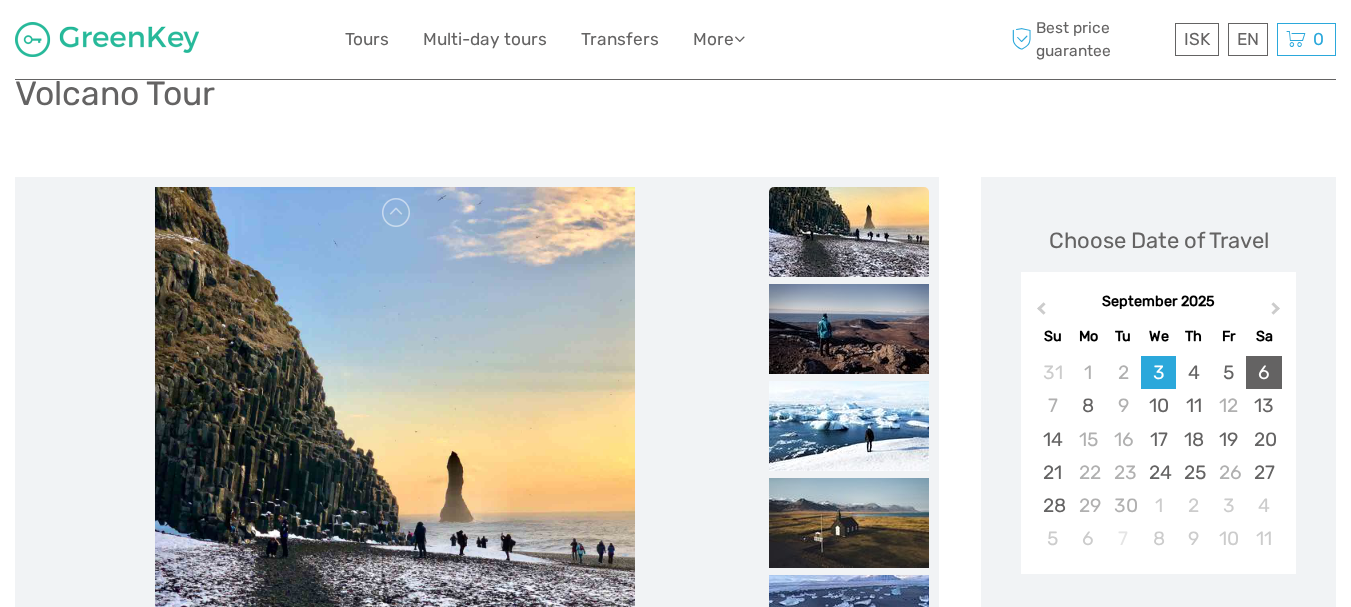 click on "6" at bounding box center (1263, 372) 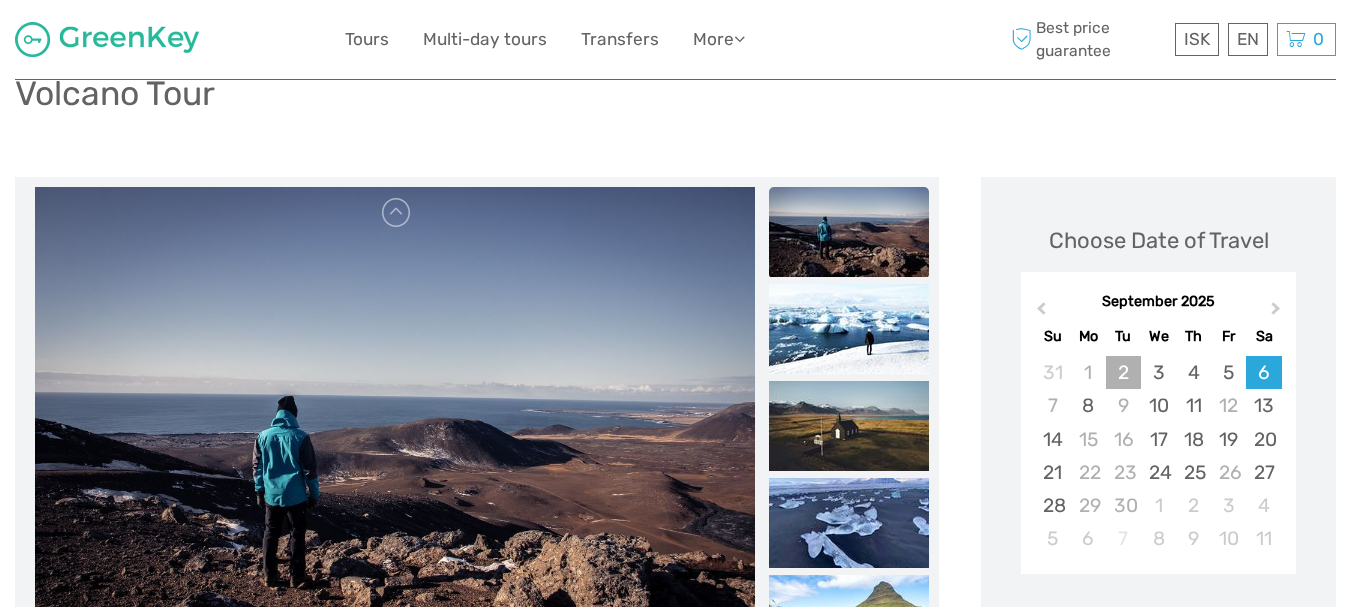 scroll, scrollTop: 0, scrollLeft: 0, axis: both 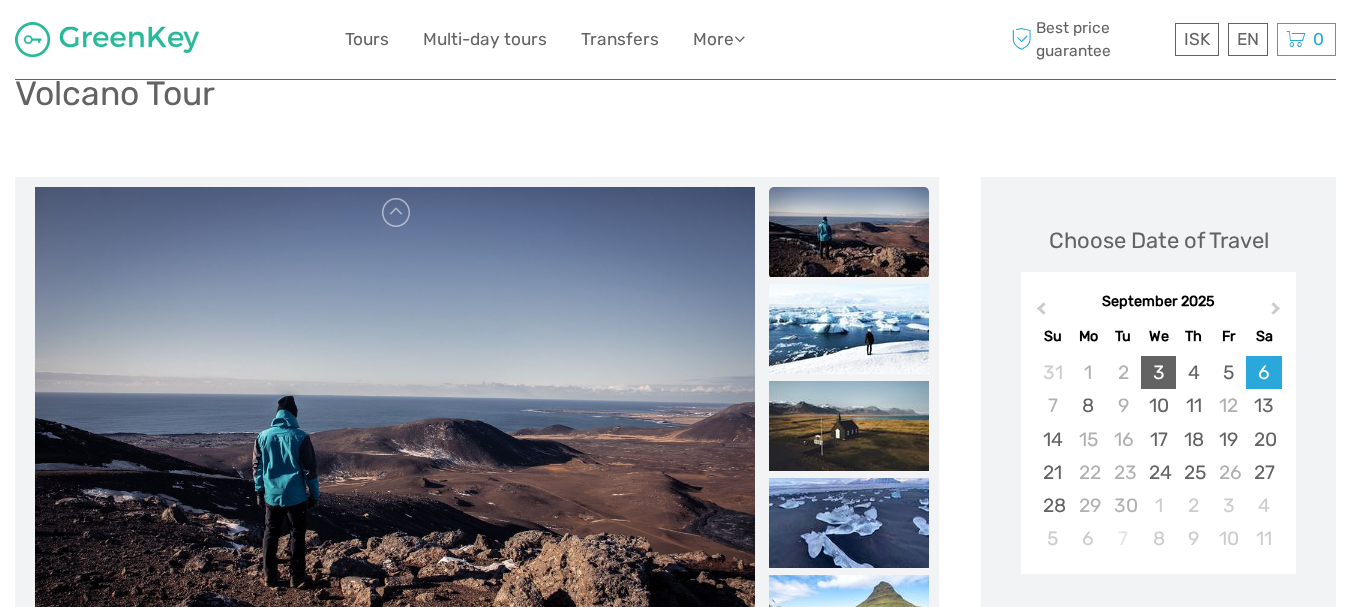 click on "3" at bounding box center [1158, 372] 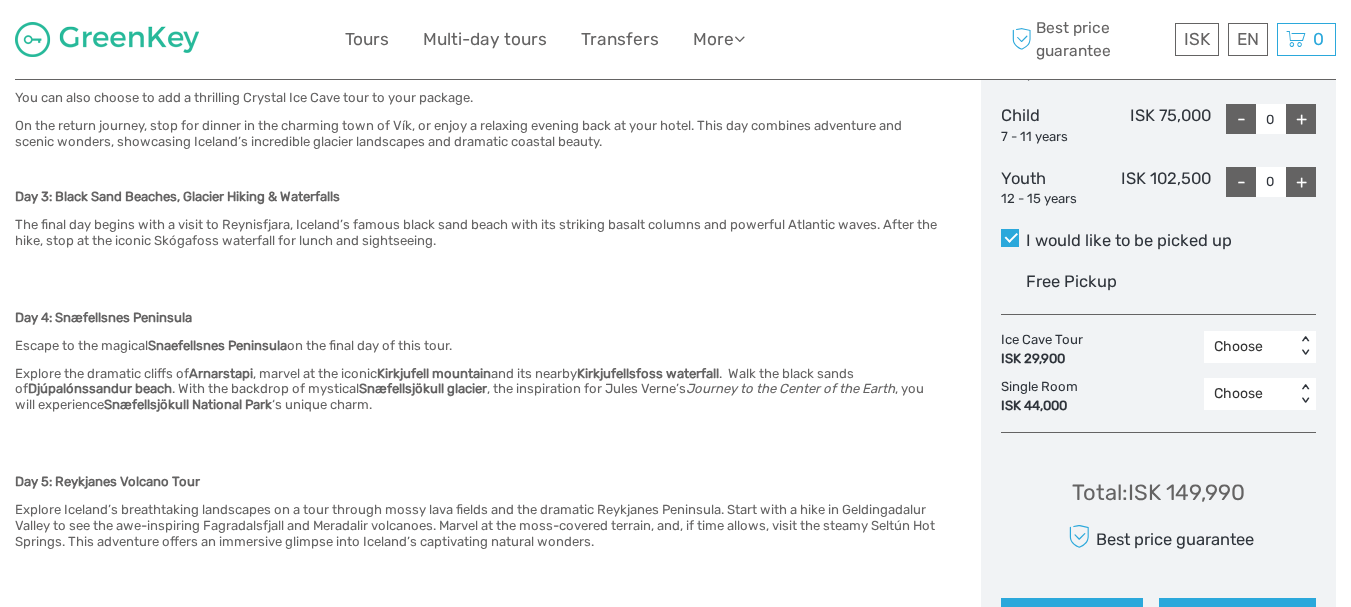 scroll, scrollTop: 1100, scrollLeft: 0, axis: vertical 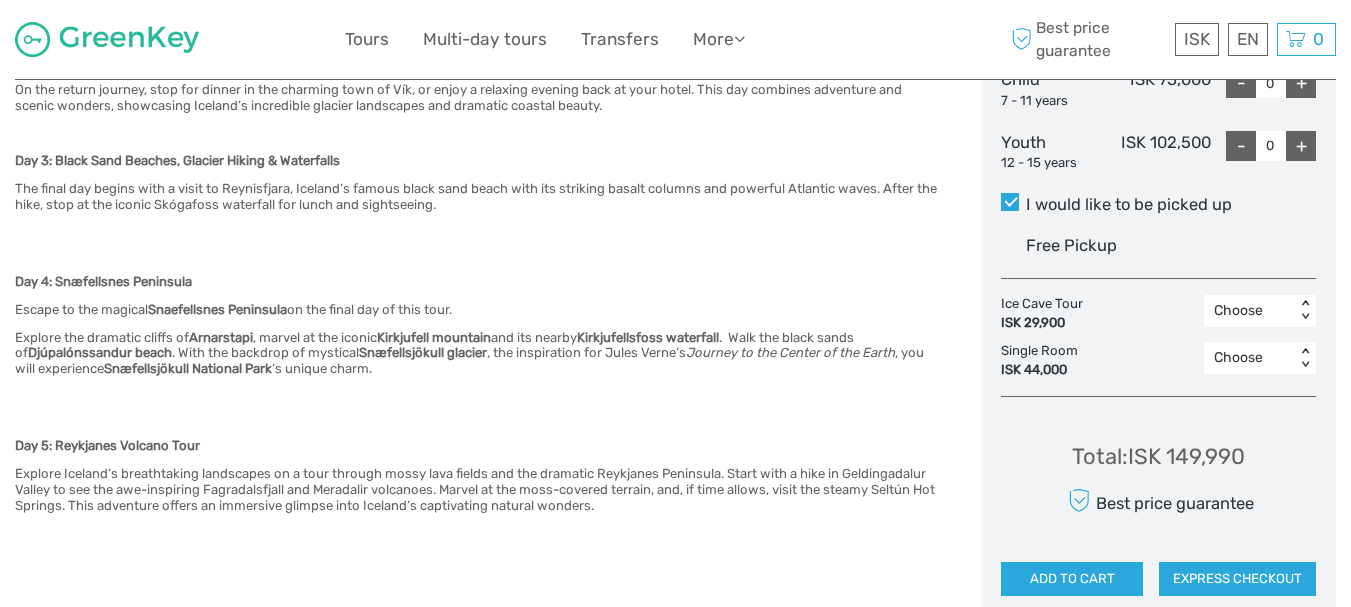 click on "< >" at bounding box center [1305, 310] 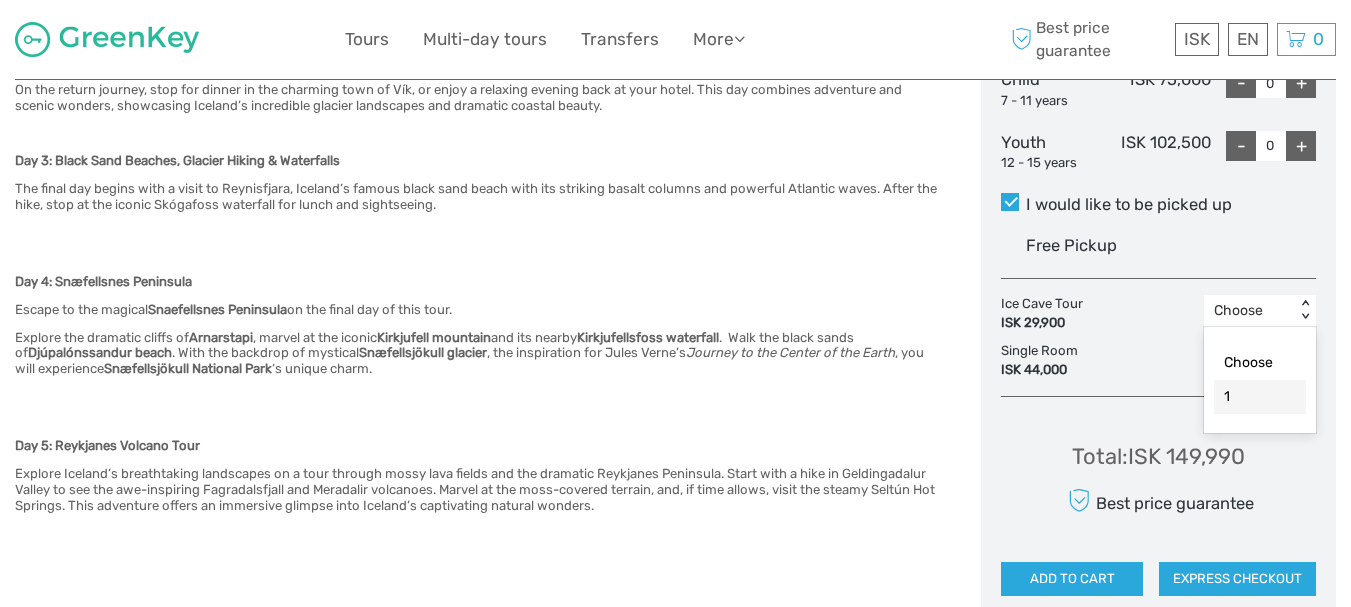 click on "1" at bounding box center [1260, 397] 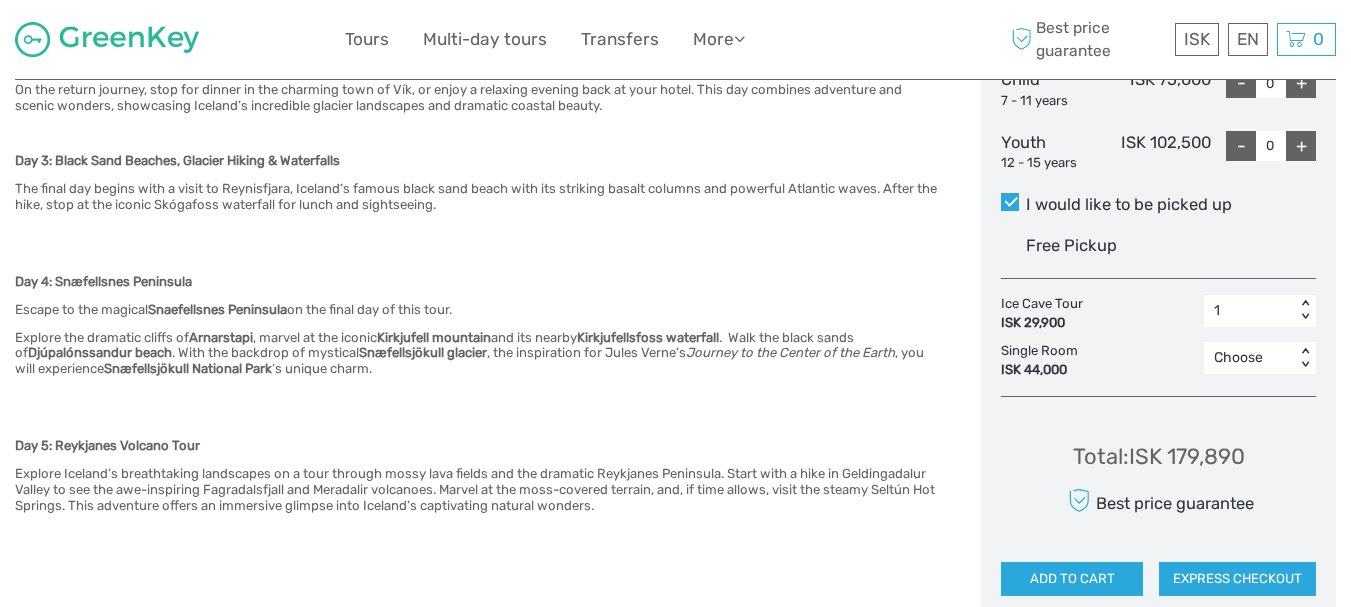 click on "< >" at bounding box center (1305, 358) 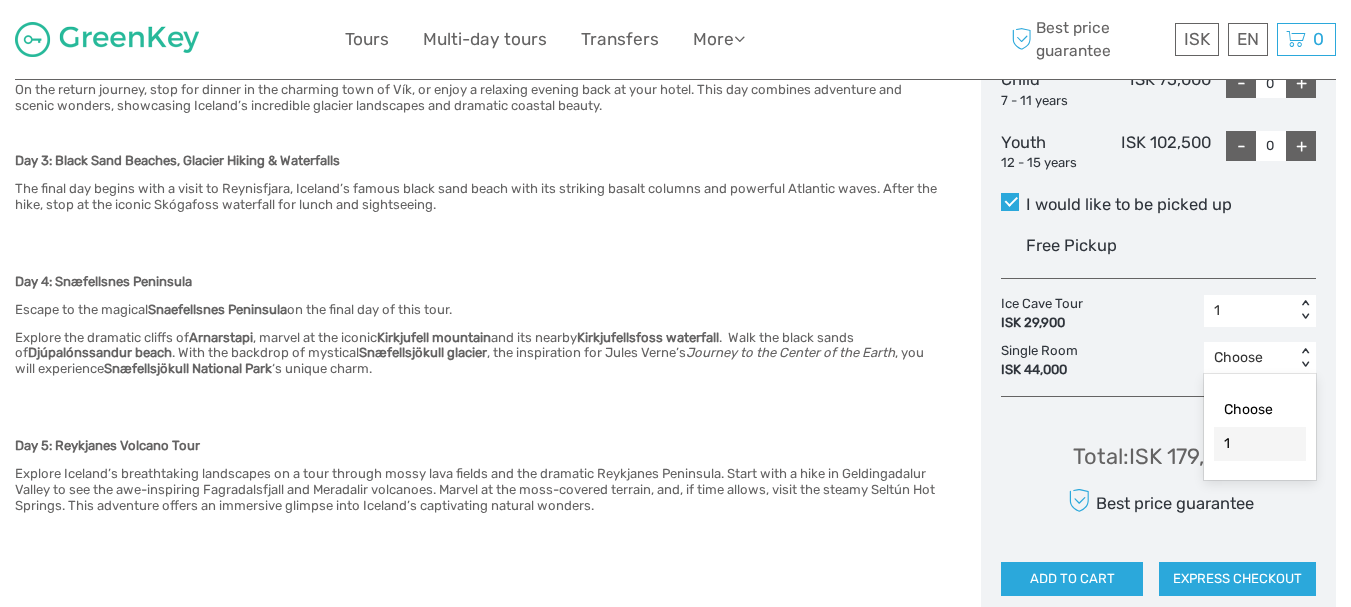click on "1" at bounding box center (1260, 444) 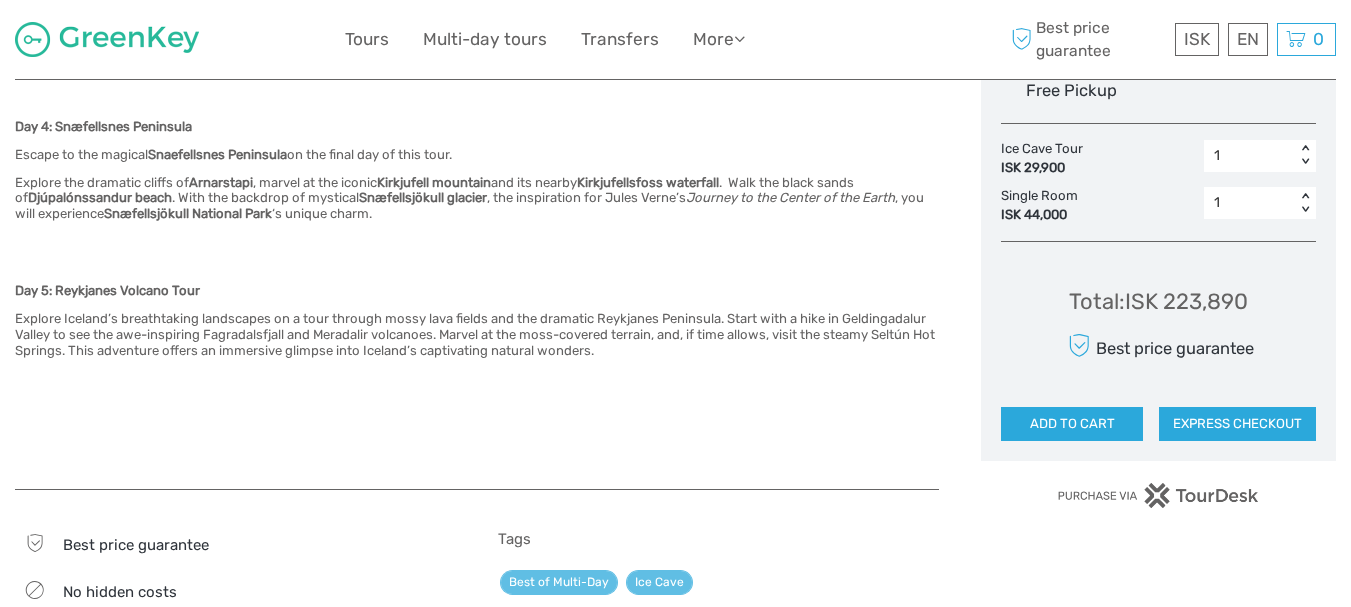 scroll, scrollTop: 1300, scrollLeft: 0, axis: vertical 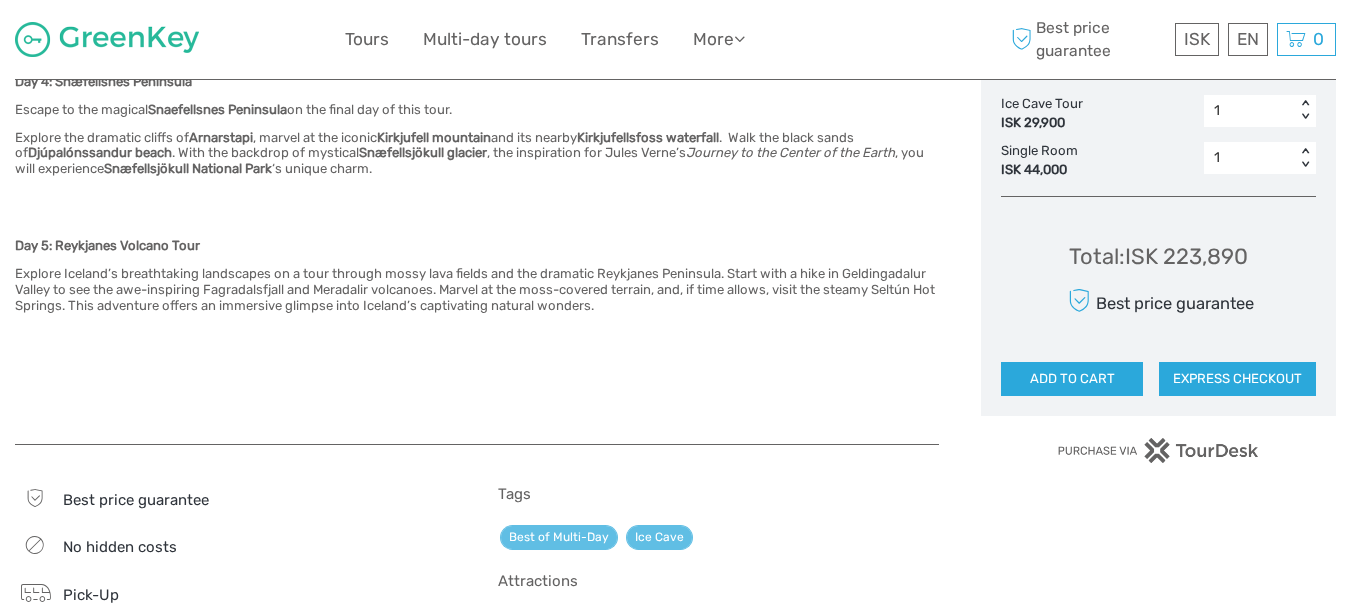 click on "ADD TO CART" at bounding box center [1072, 379] 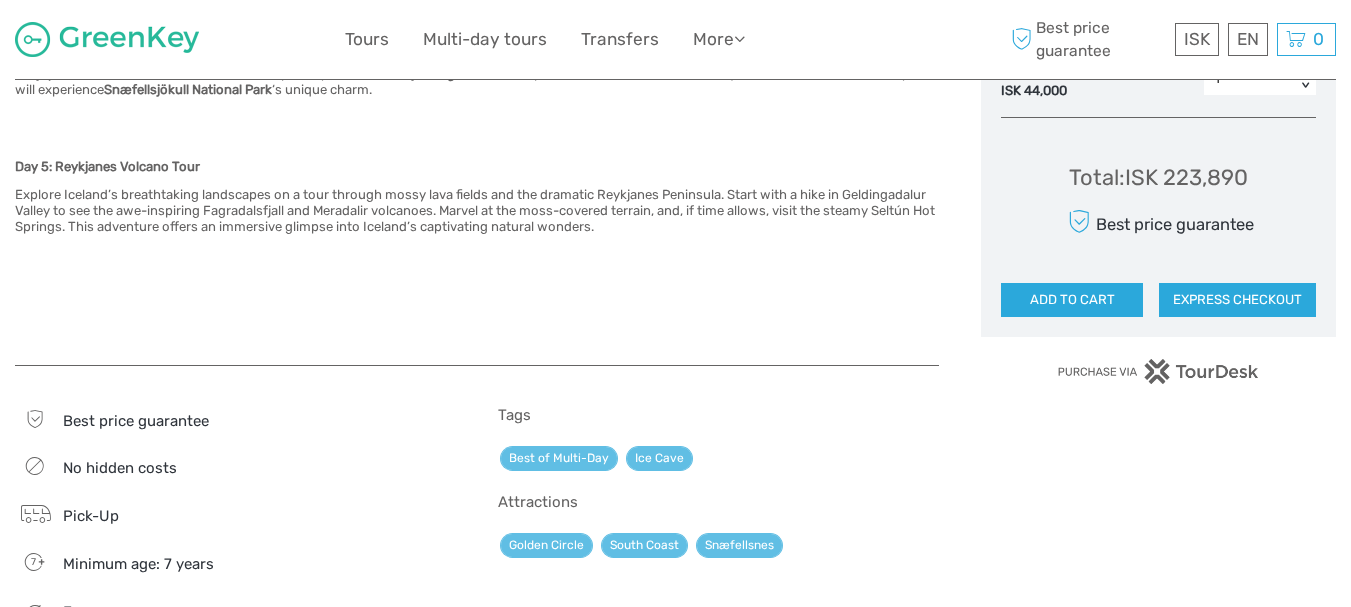 scroll, scrollTop: 1400, scrollLeft: 0, axis: vertical 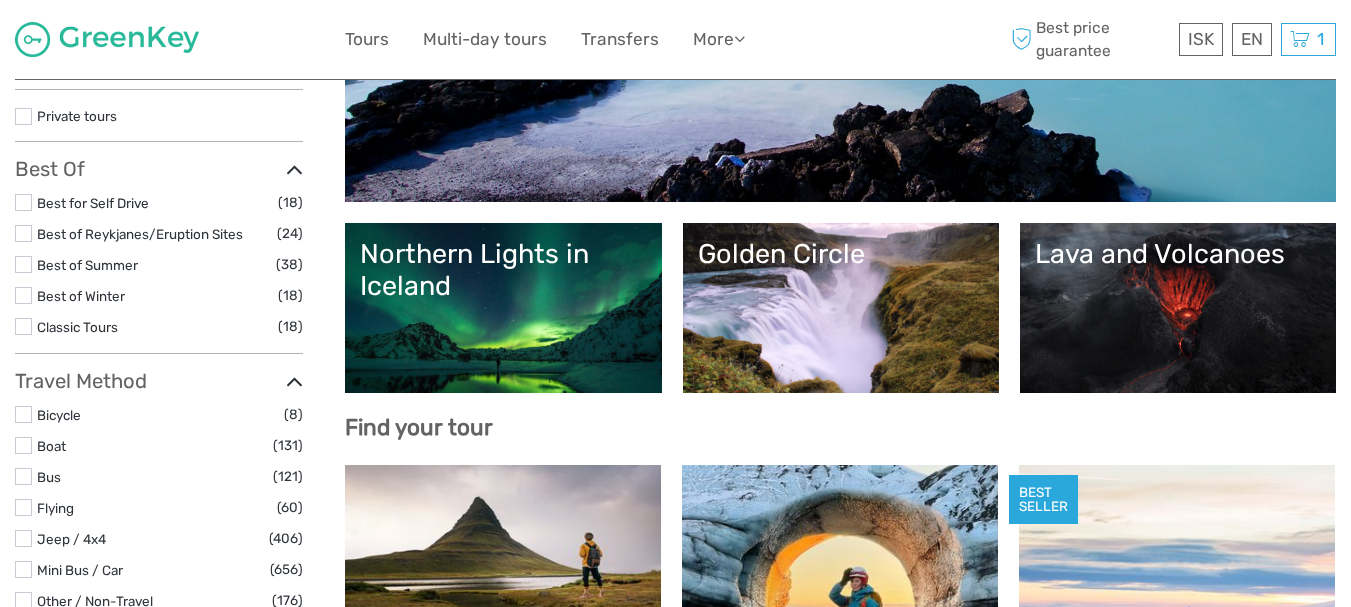 click on "Northern Lights in Iceland" at bounding box center [503, 308] 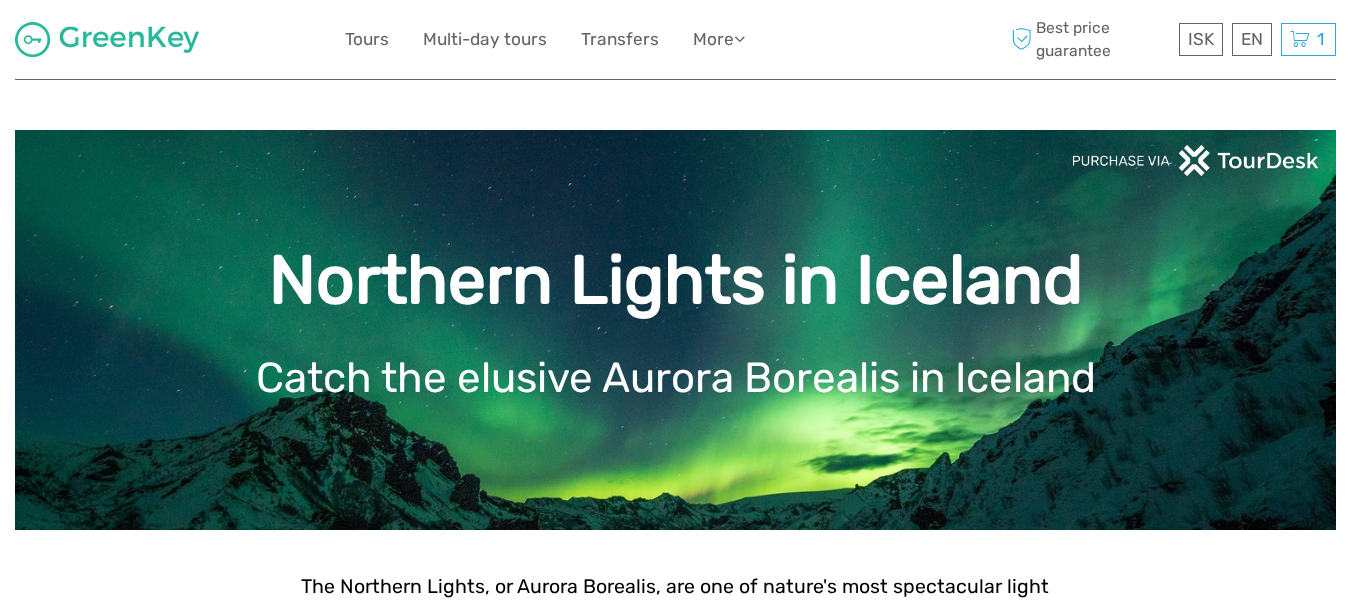 scroll, scrollTop: 0, scrollLeft: 0, axis: both 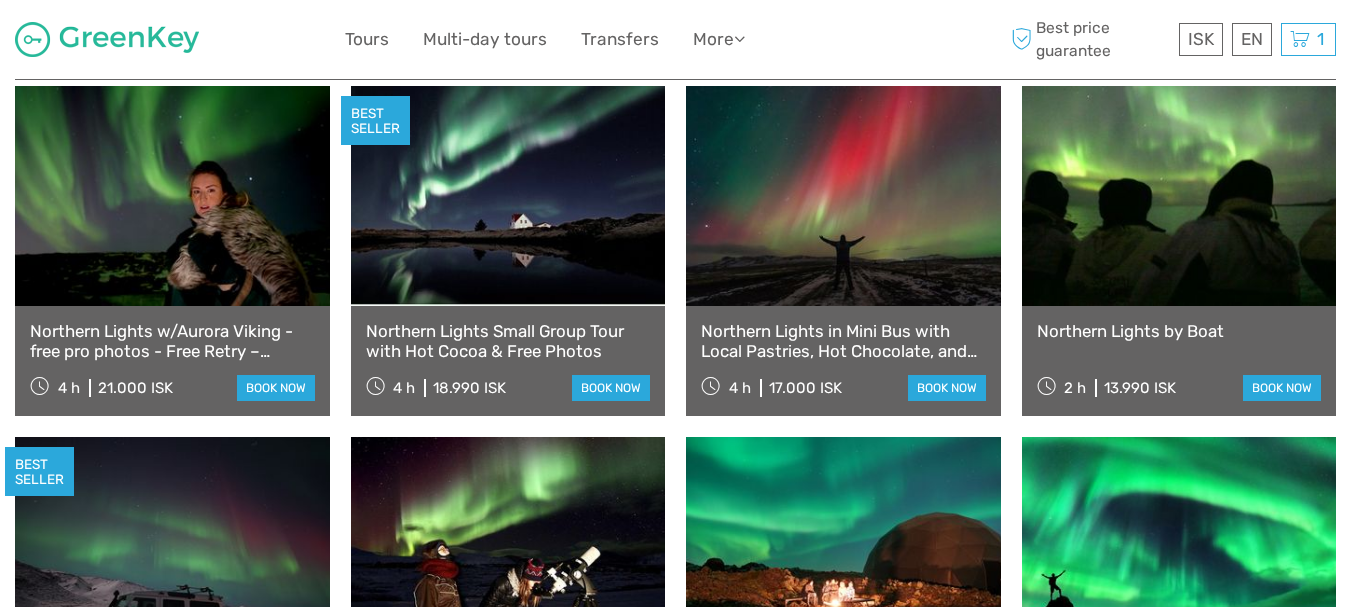 click on "book now" at bounding box center (947, 388) 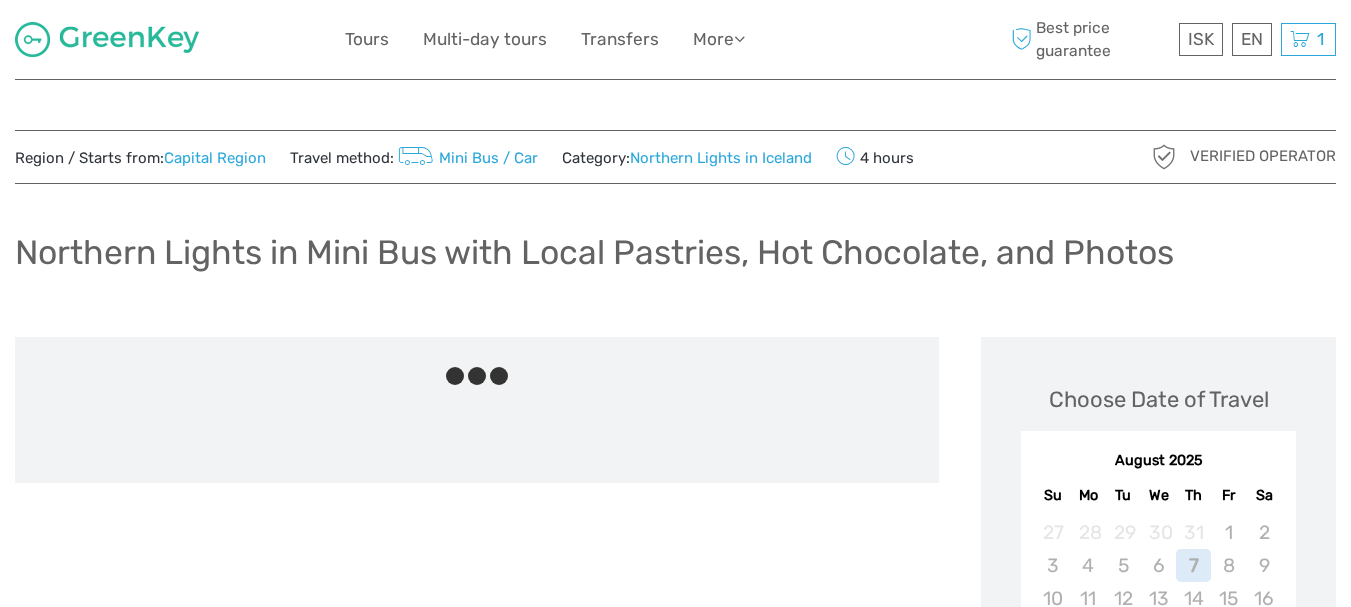 scroll, scrollTop: 0, scrollLeft: 0, axis: both 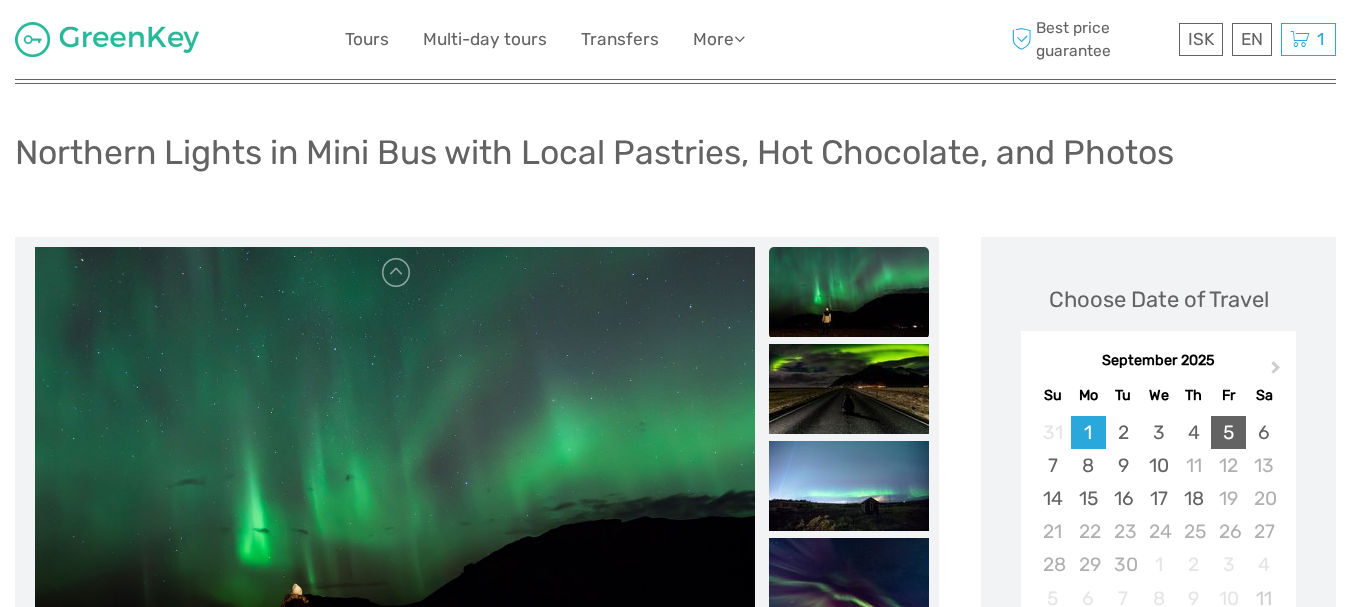 click on "5" at bounding box center (1228, 432) 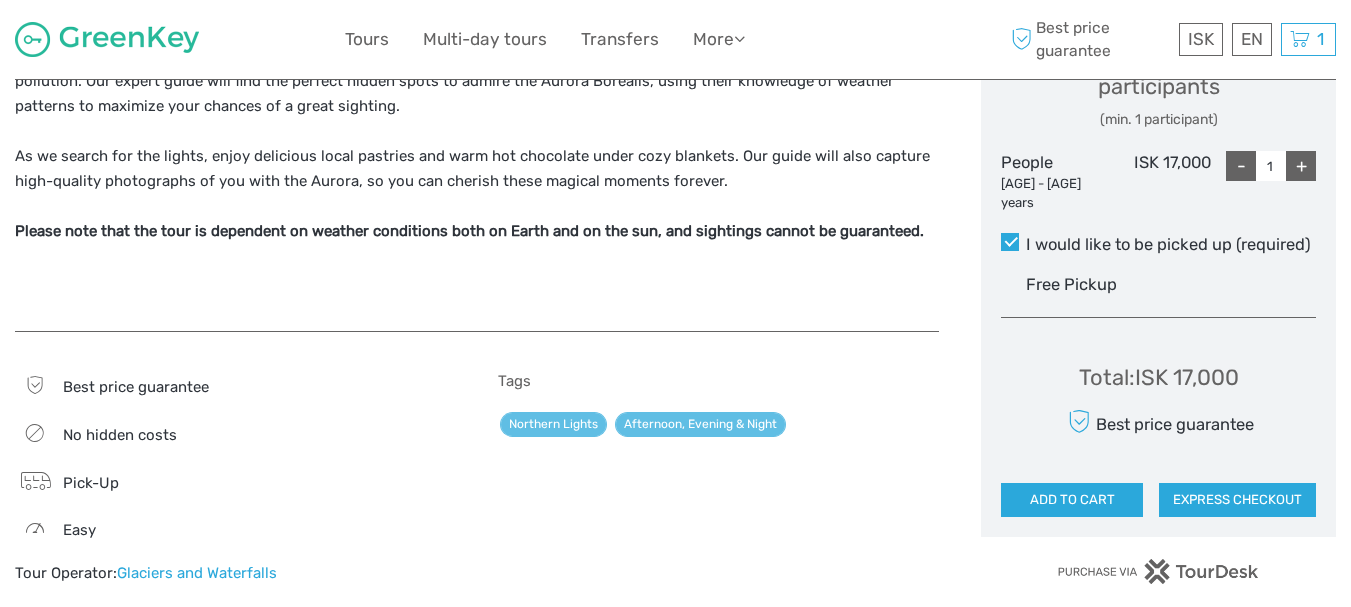 scroll, scrollTop: 1000, scrollLeft: 0, axis: vertical 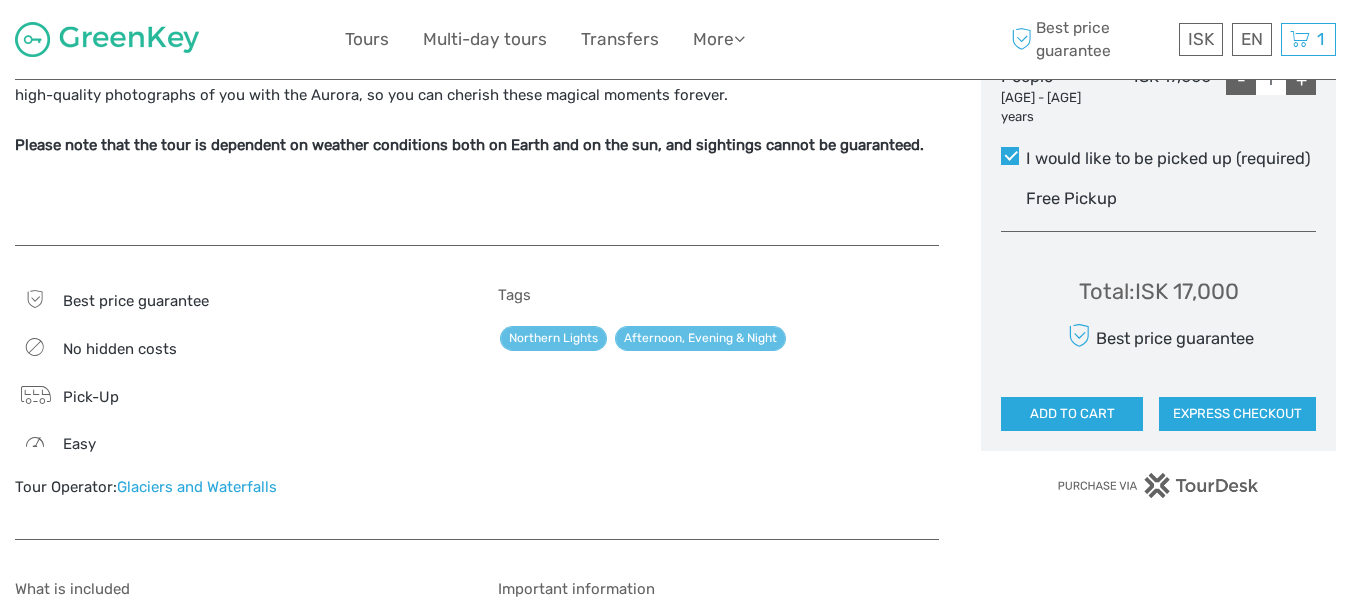 click on "ADD TO CART" at bounding box center (1072, 414) 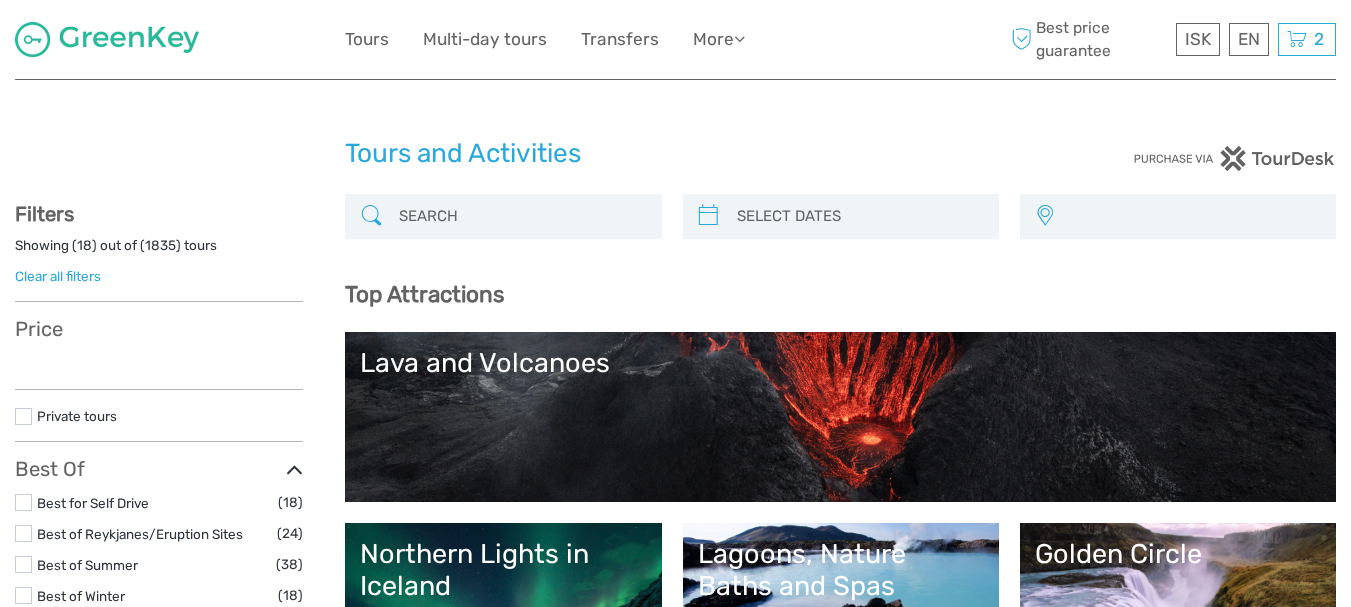 scroll, scrollTop: 0, scrollLeft: 0, axis: both 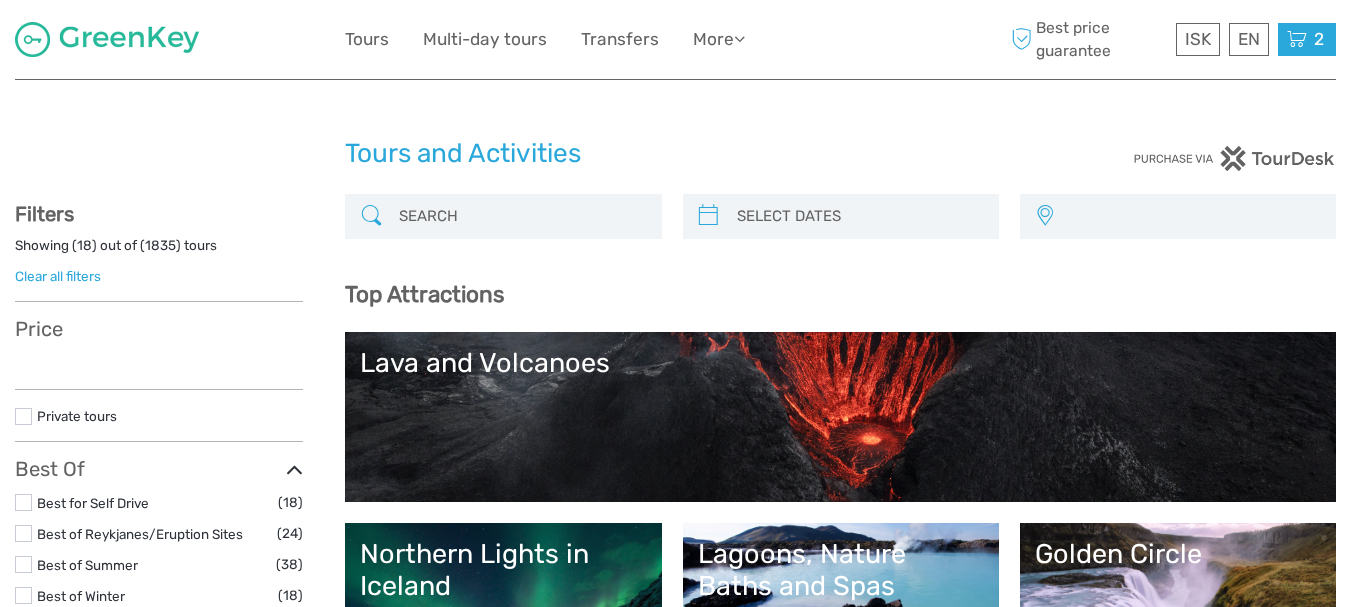 click at bounding box center (1297, 39) 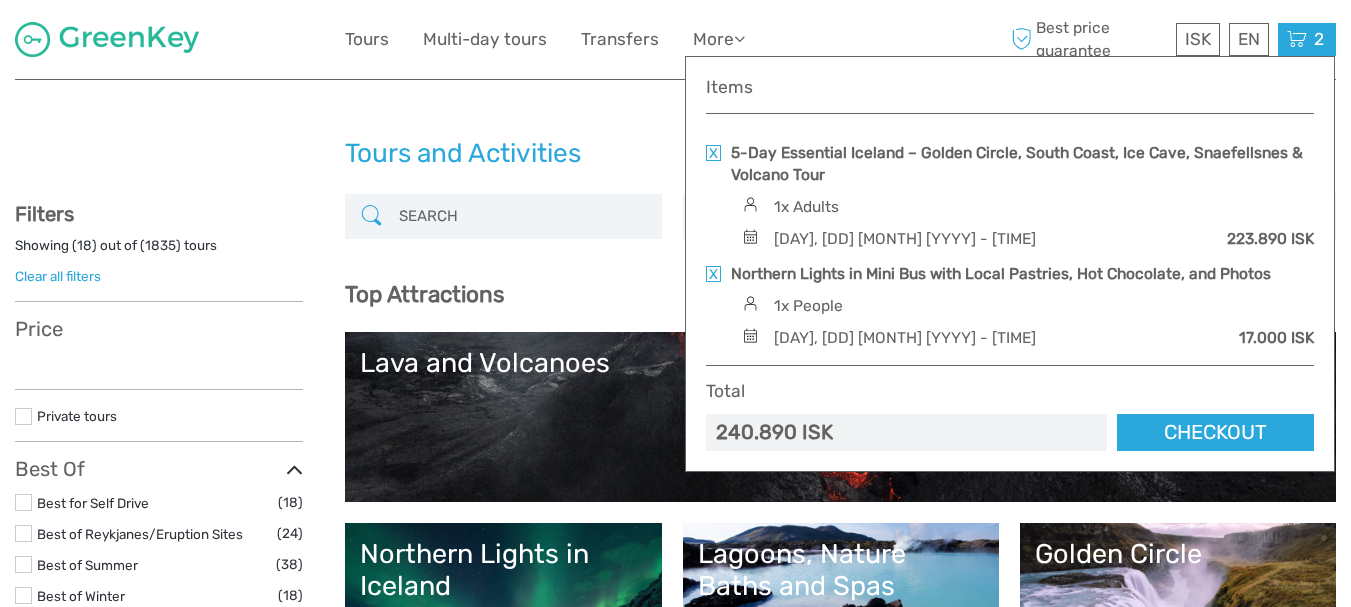 select 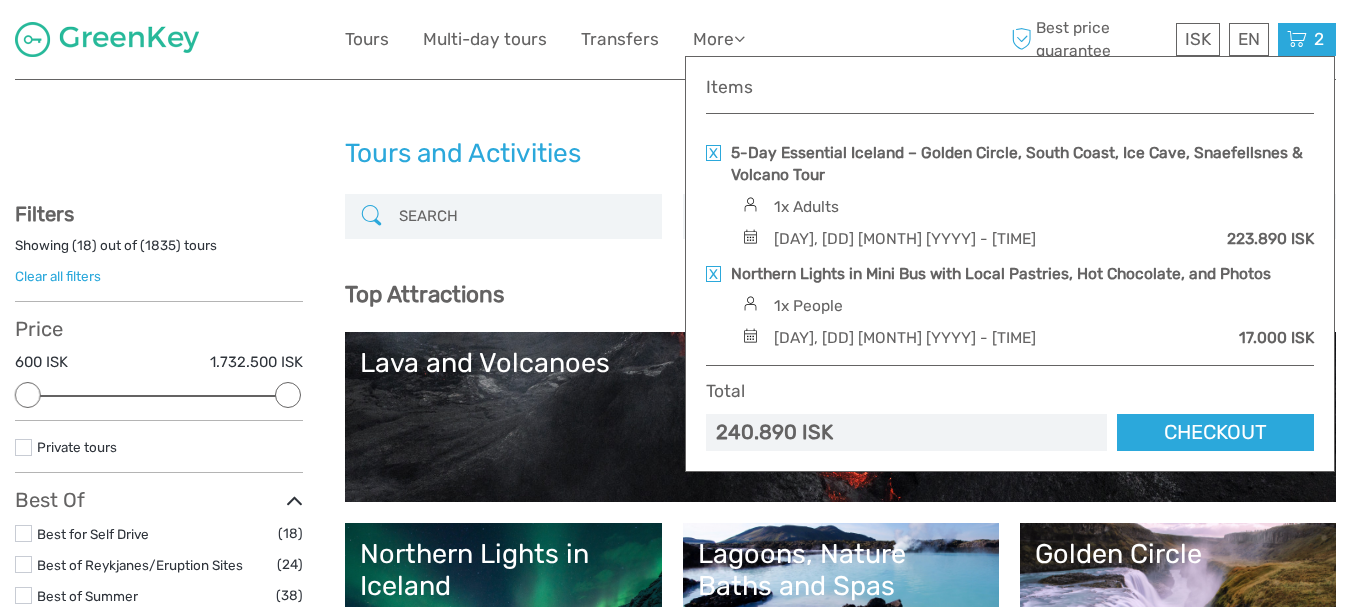 click on "Checkout" at bounding box center (1215, 432) 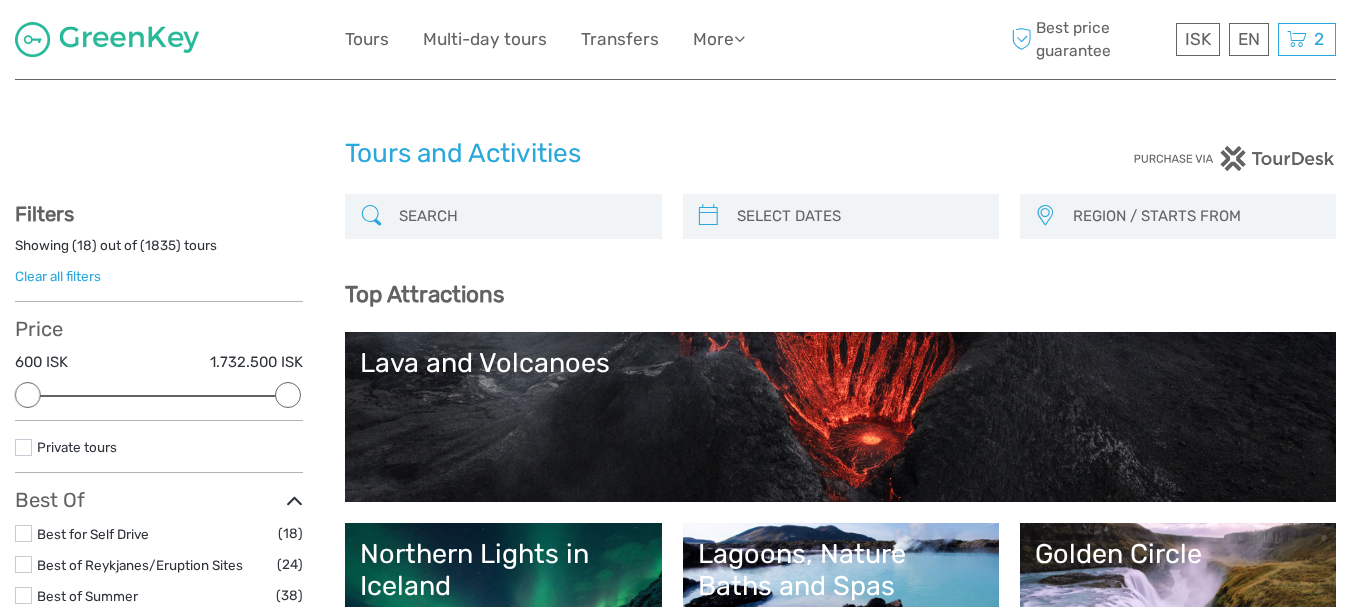 scroll, scrollTop: 0, scrollLeft: 0, axis: both 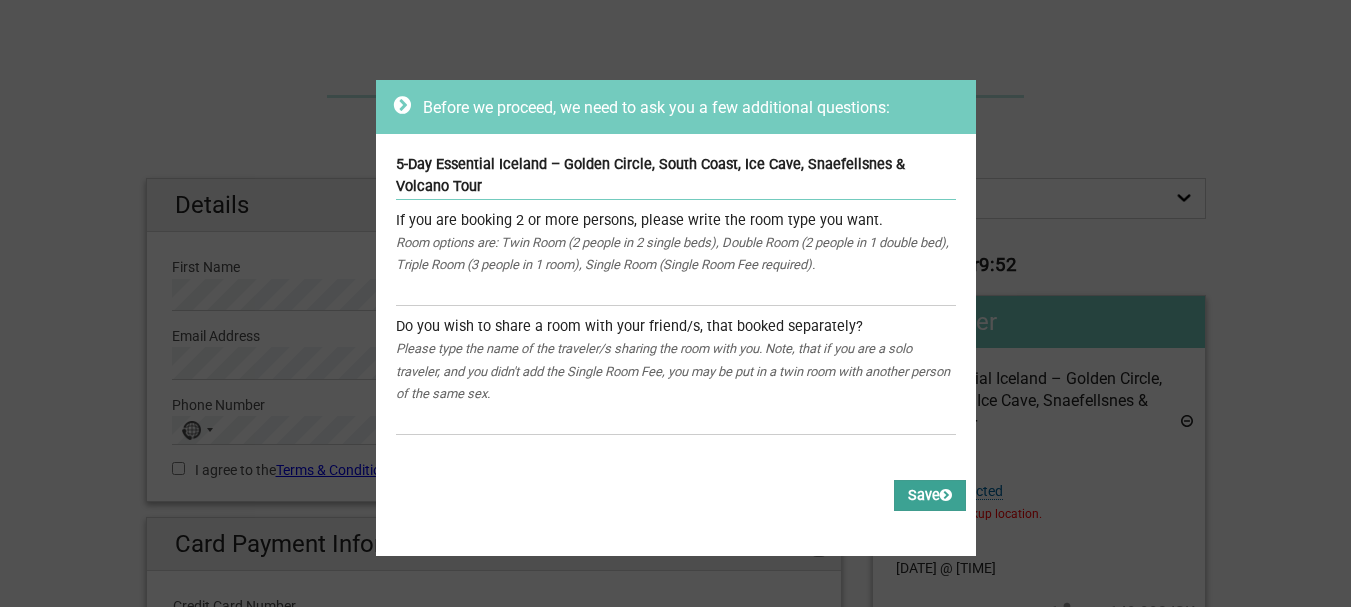 click on "Save" at bounding box center [930, 495] 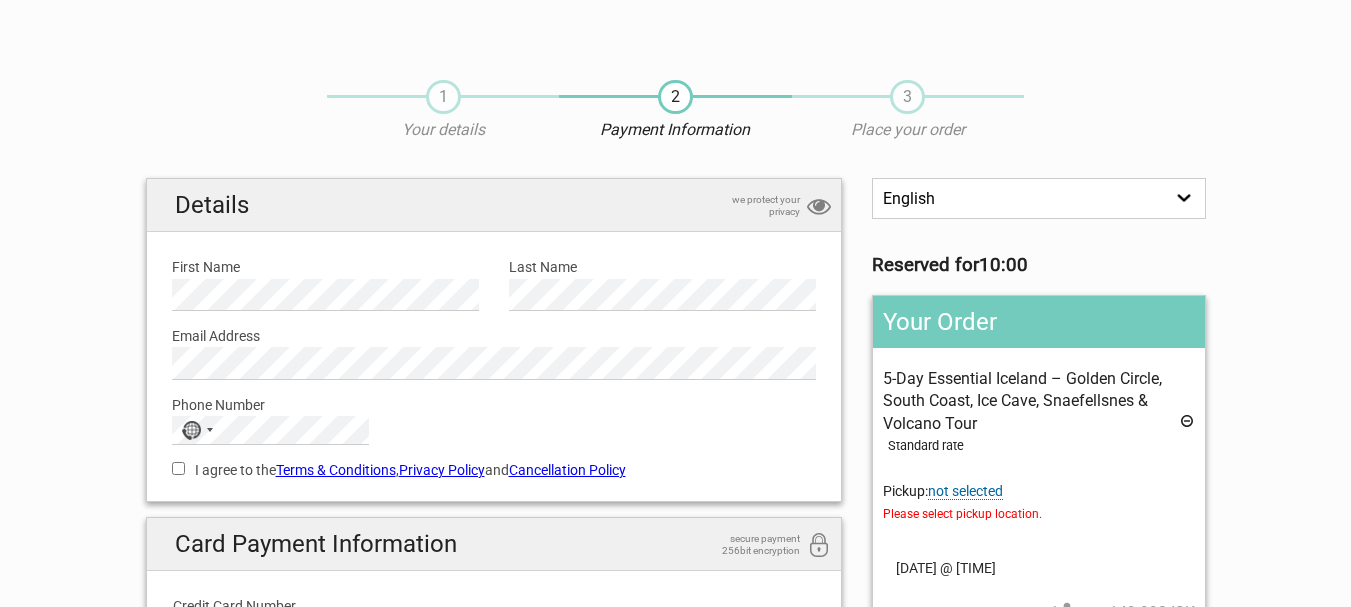 scroll, scrollTop: 0, scrollLeft: 0, axis: both 